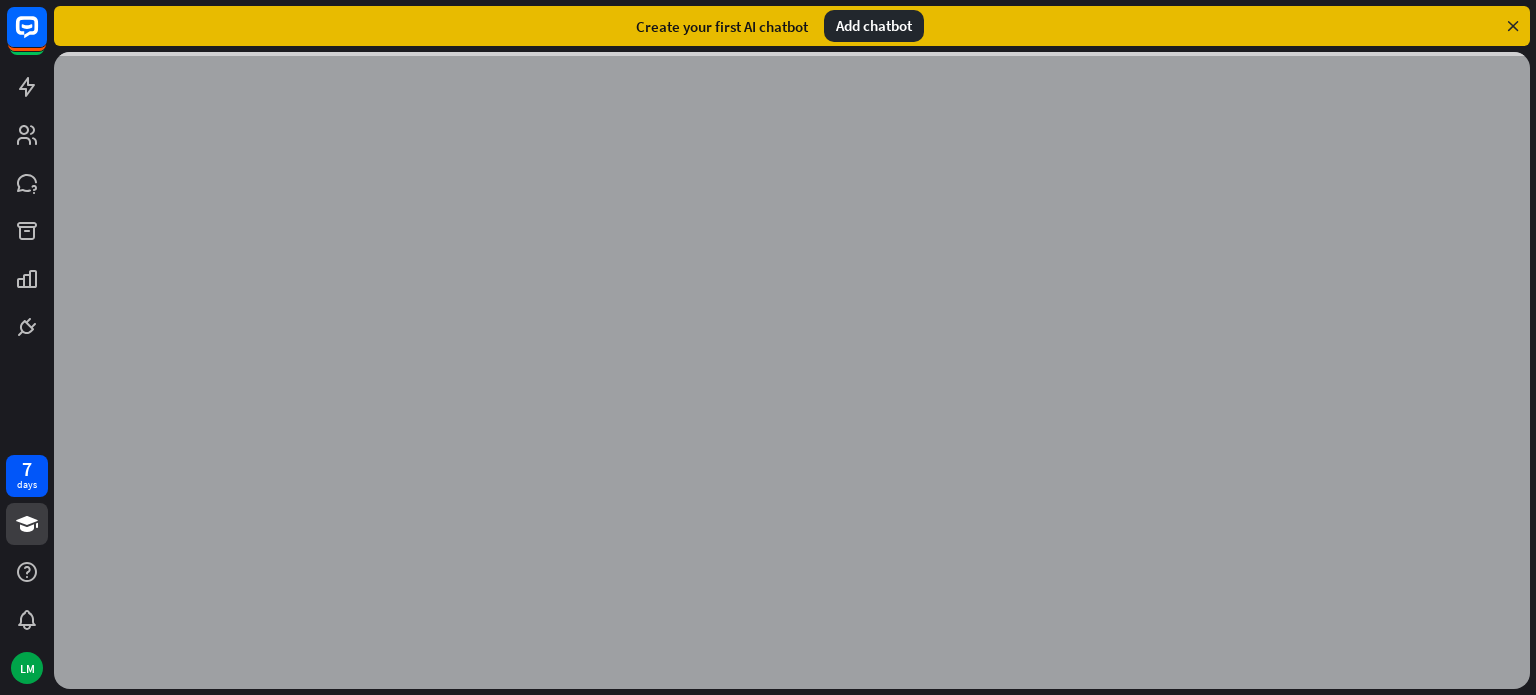 scroll, scrollTop: 0, scrollLeft: 0, axis: both 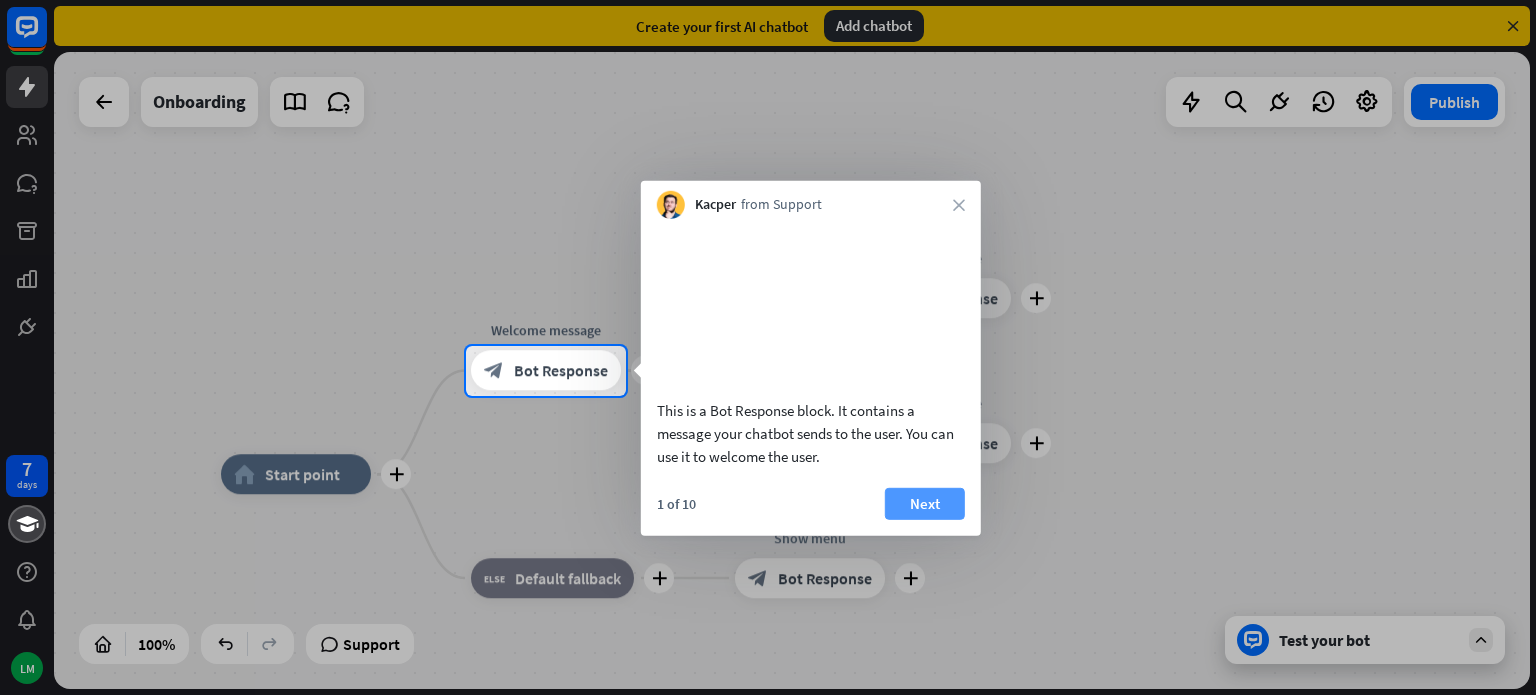 click on "Next" at bounding box center (925, 503) 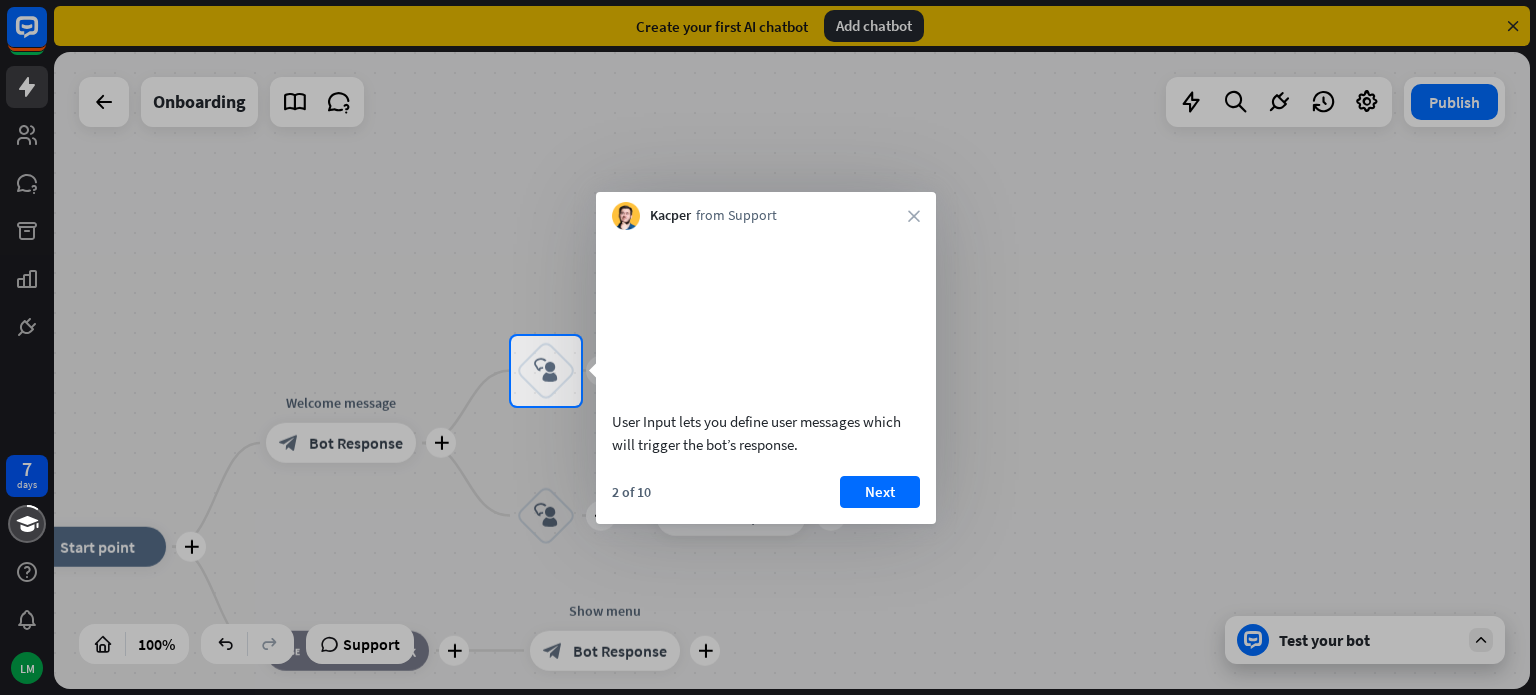 click on "User Input lets you define user messages which will trigger the bot’s response.
2 of 10
Next" at bounding box center [766, 377] 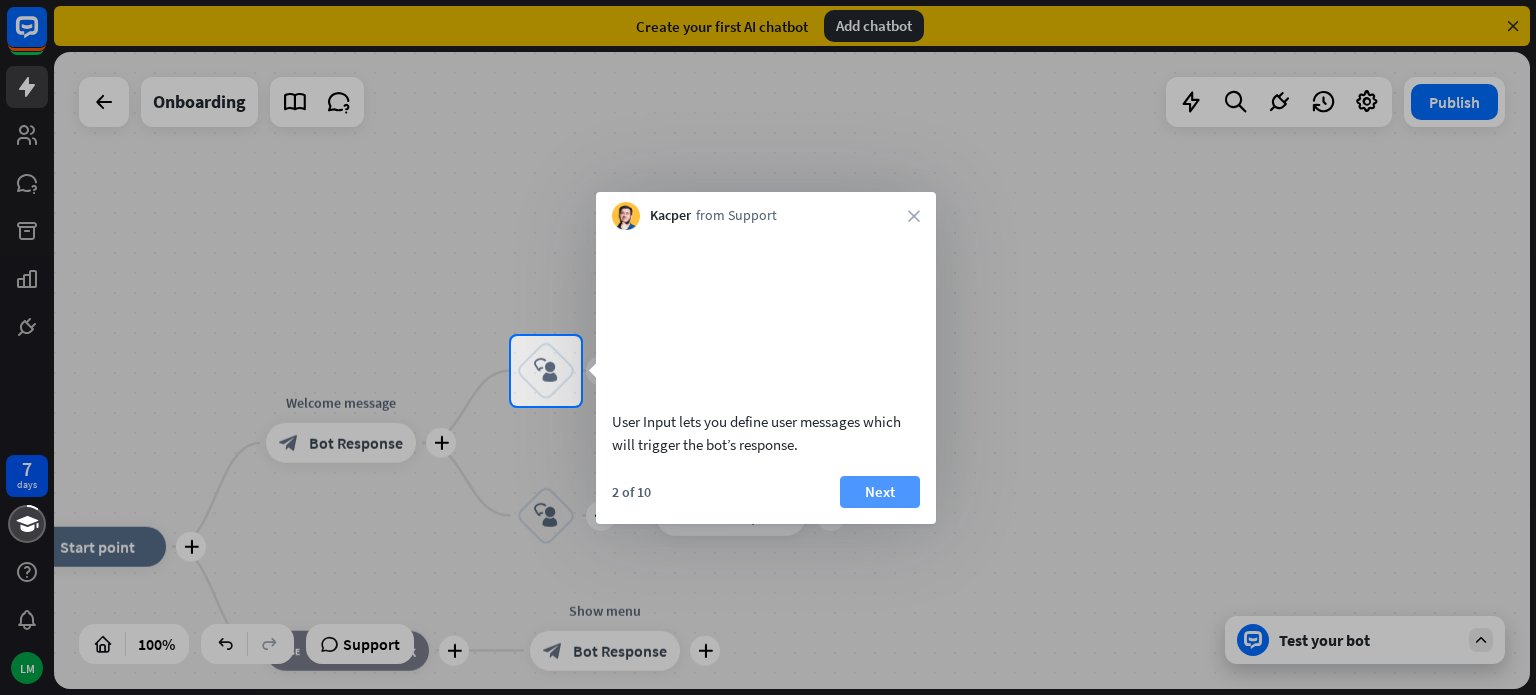 click on "Next" at bounding box center (880, 492) 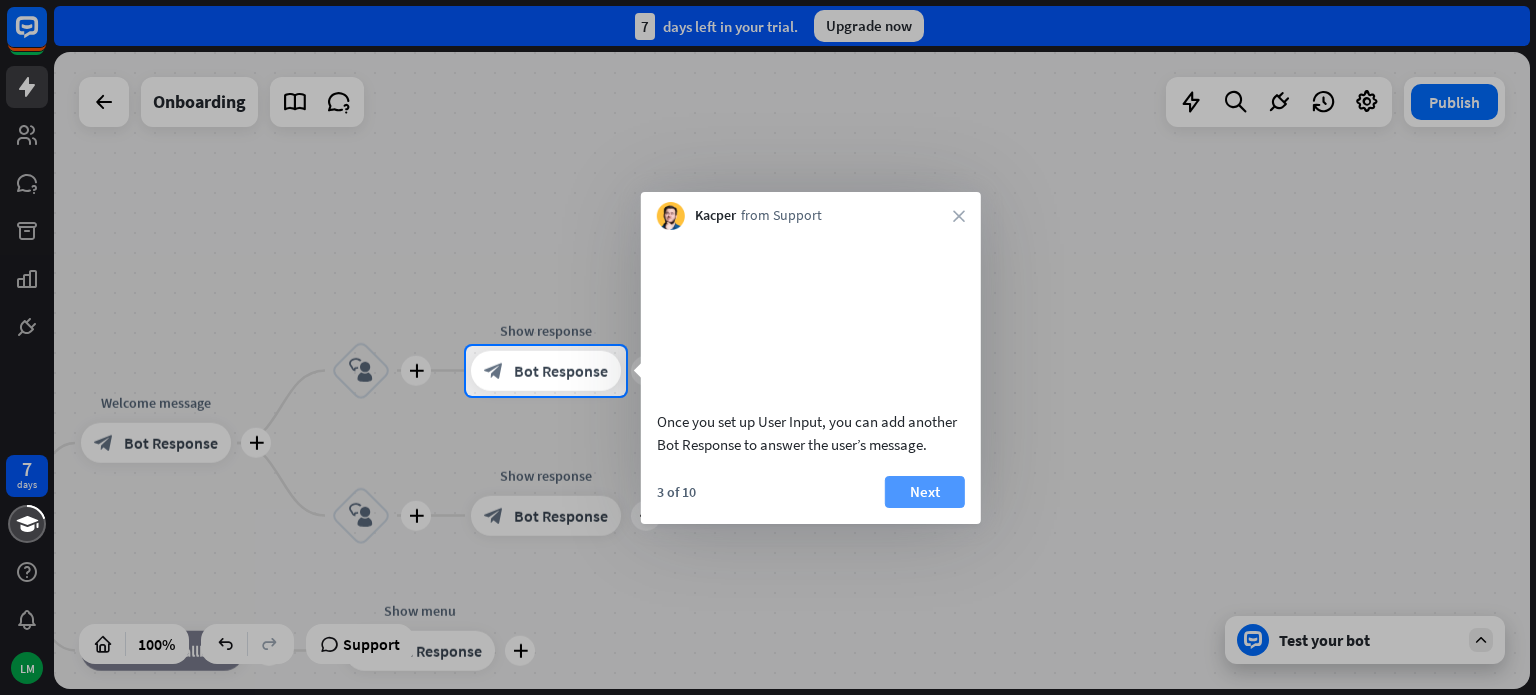 click on "Next" at bounding box center (925, 492) 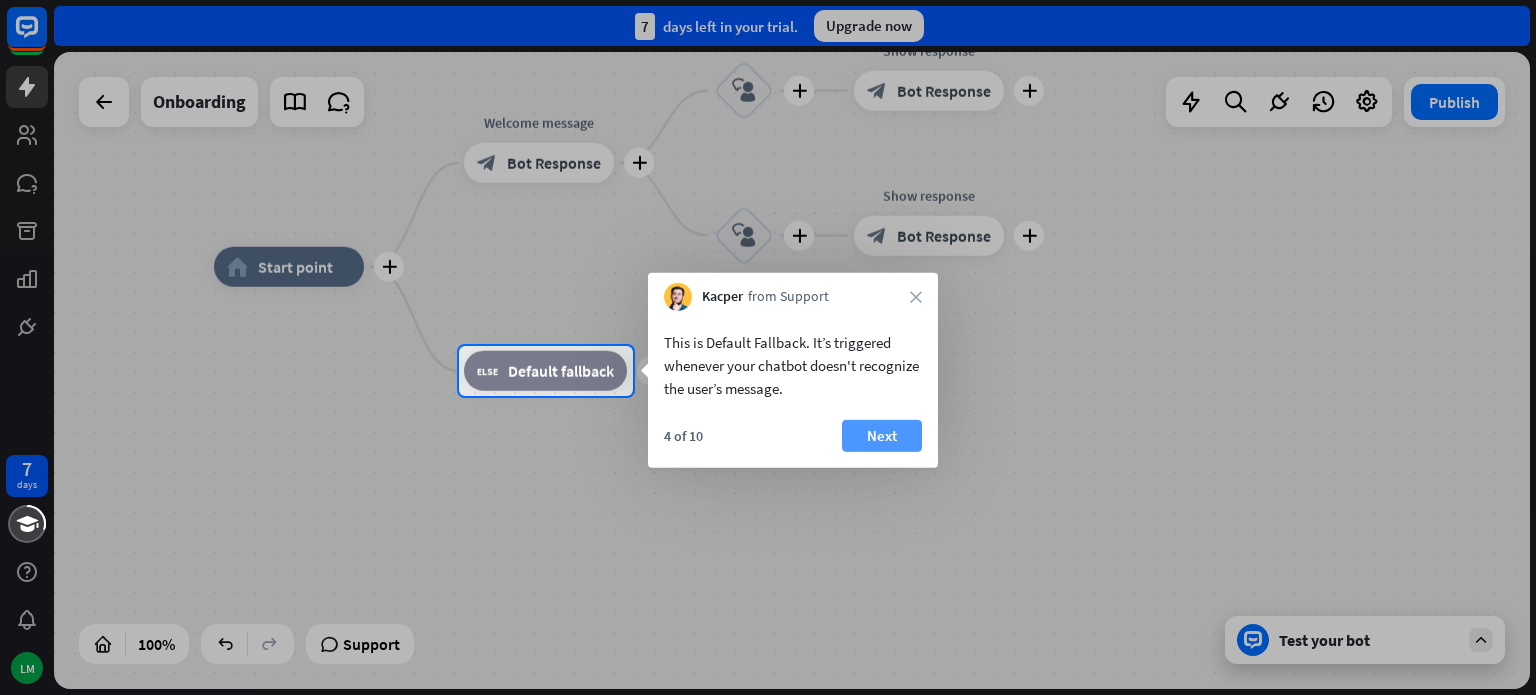 click on "Next" at bounding box center (882, 436) 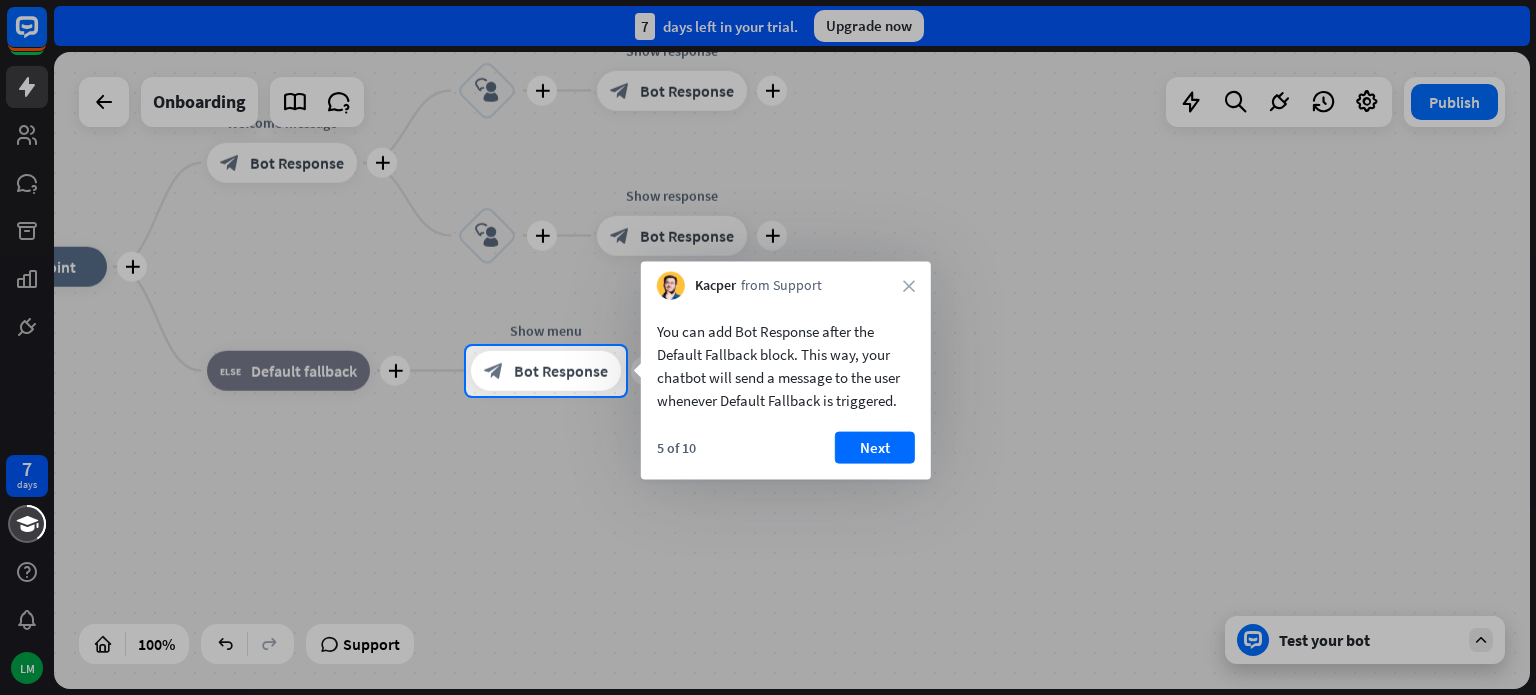 click on "Next" at bounding box center (875, 448) 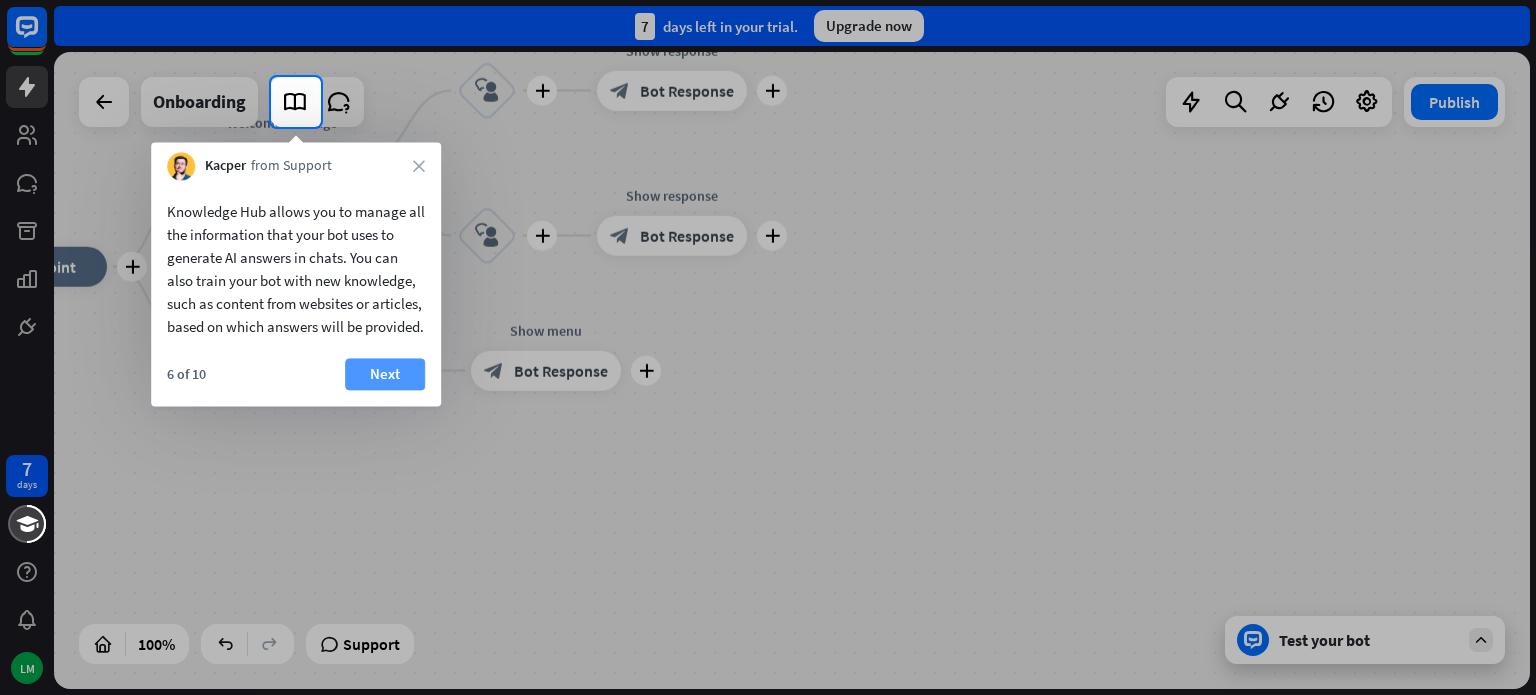click on "Next" at bounding box center [385, 374] 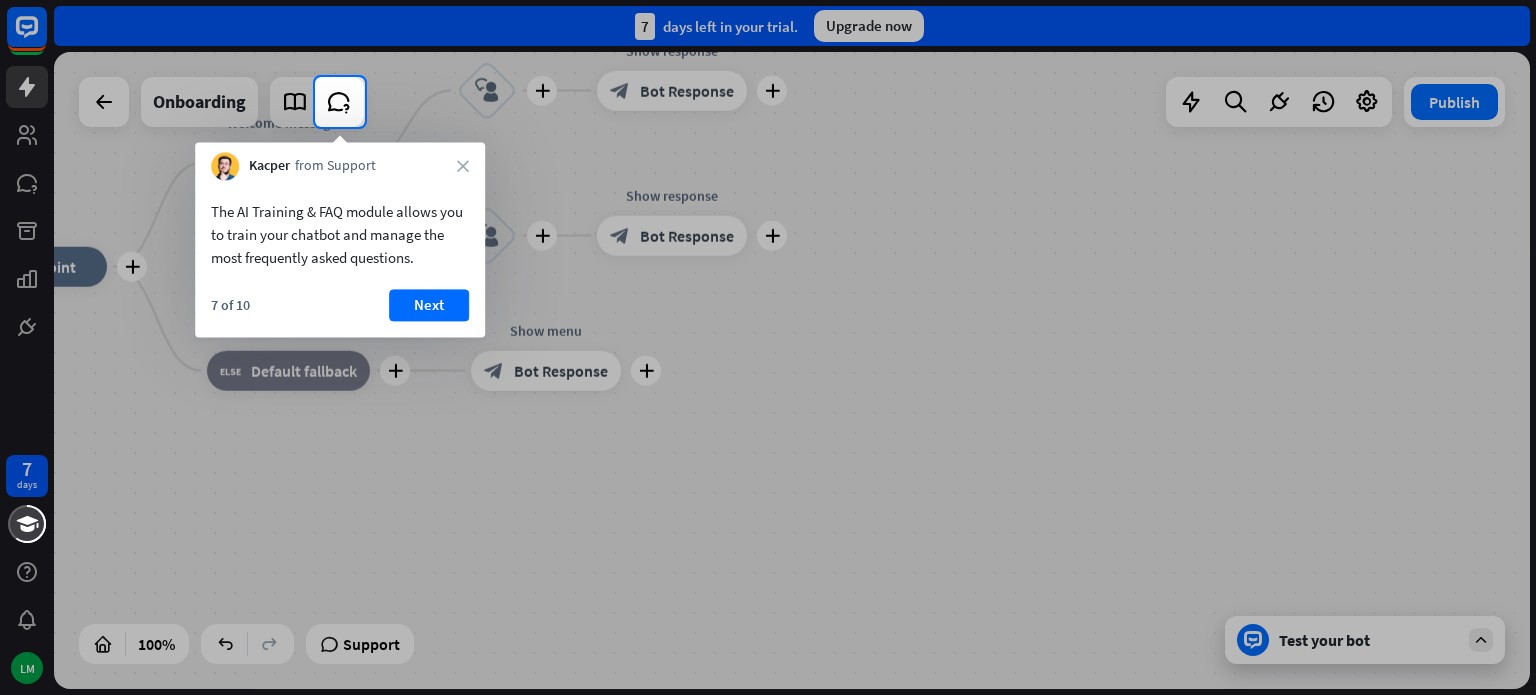 click on "Next" at bounding box center [429, 305] 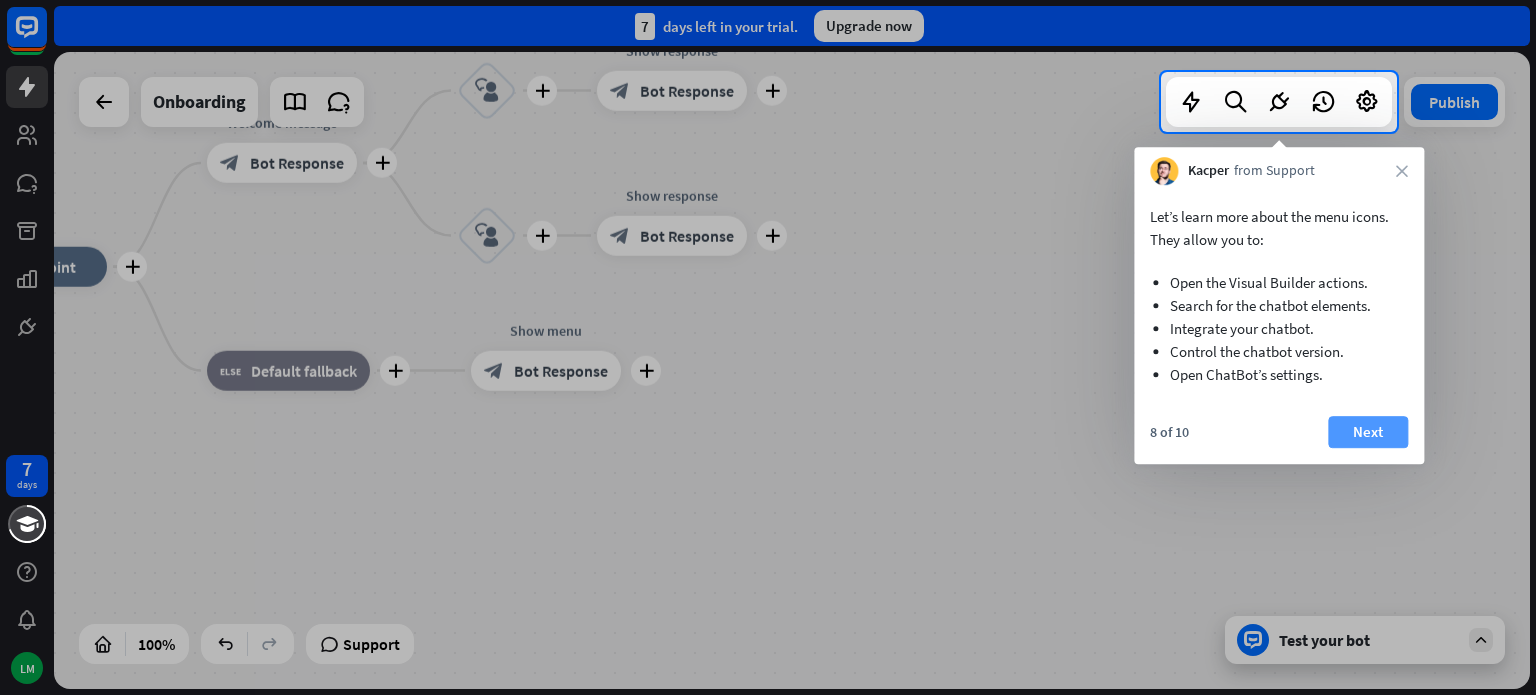 click on "Next" at bounding box center (1368, 432) 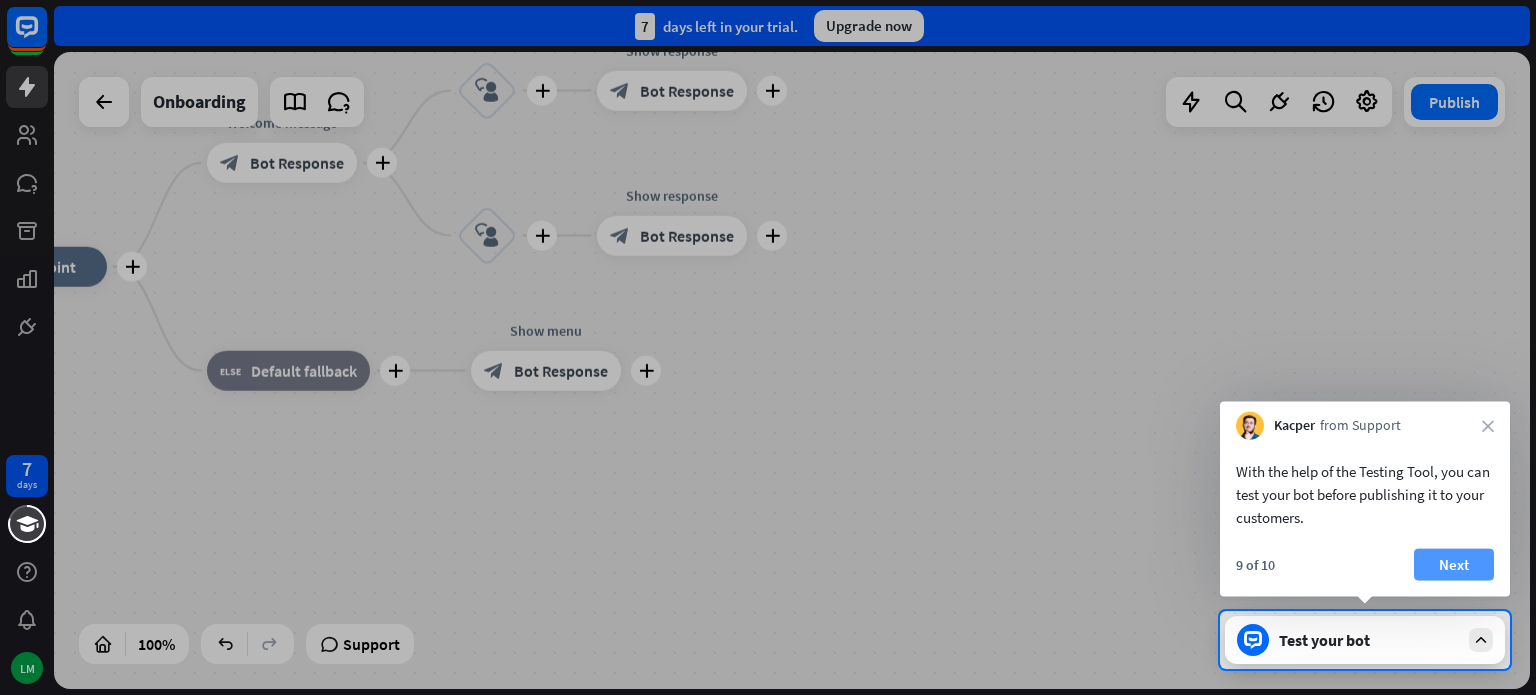 click on "Next" at bounding box center (1454, 565) 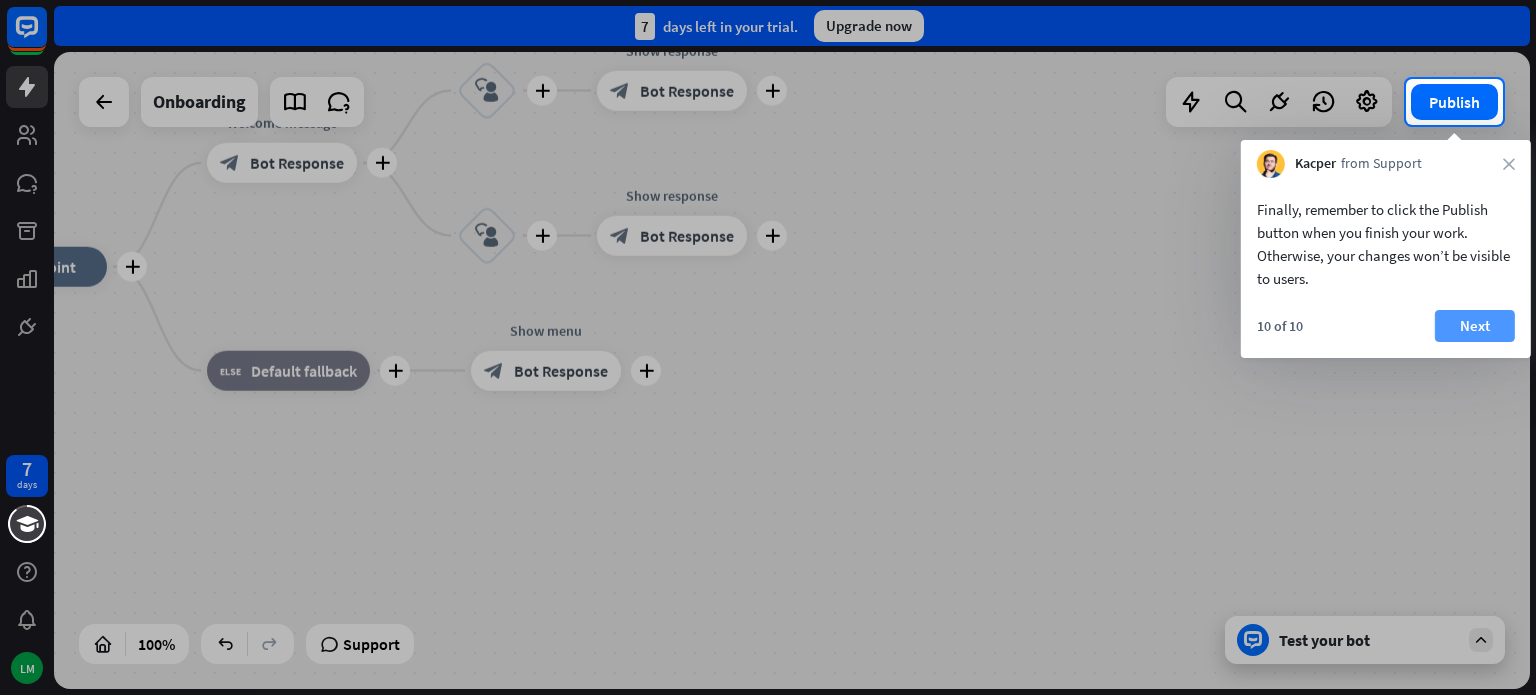 click on "Next" at bounding box center (1475, 326) 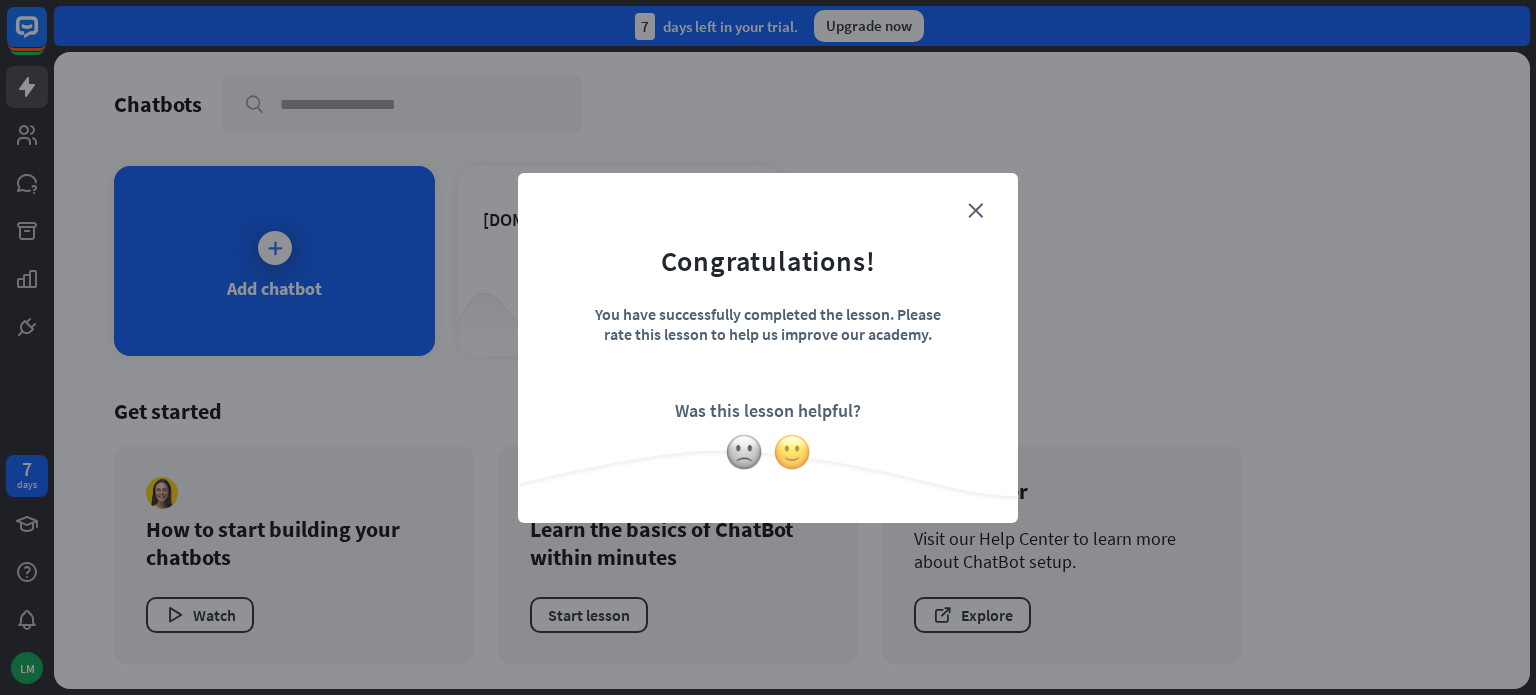 click at bounding box center [792, 452] 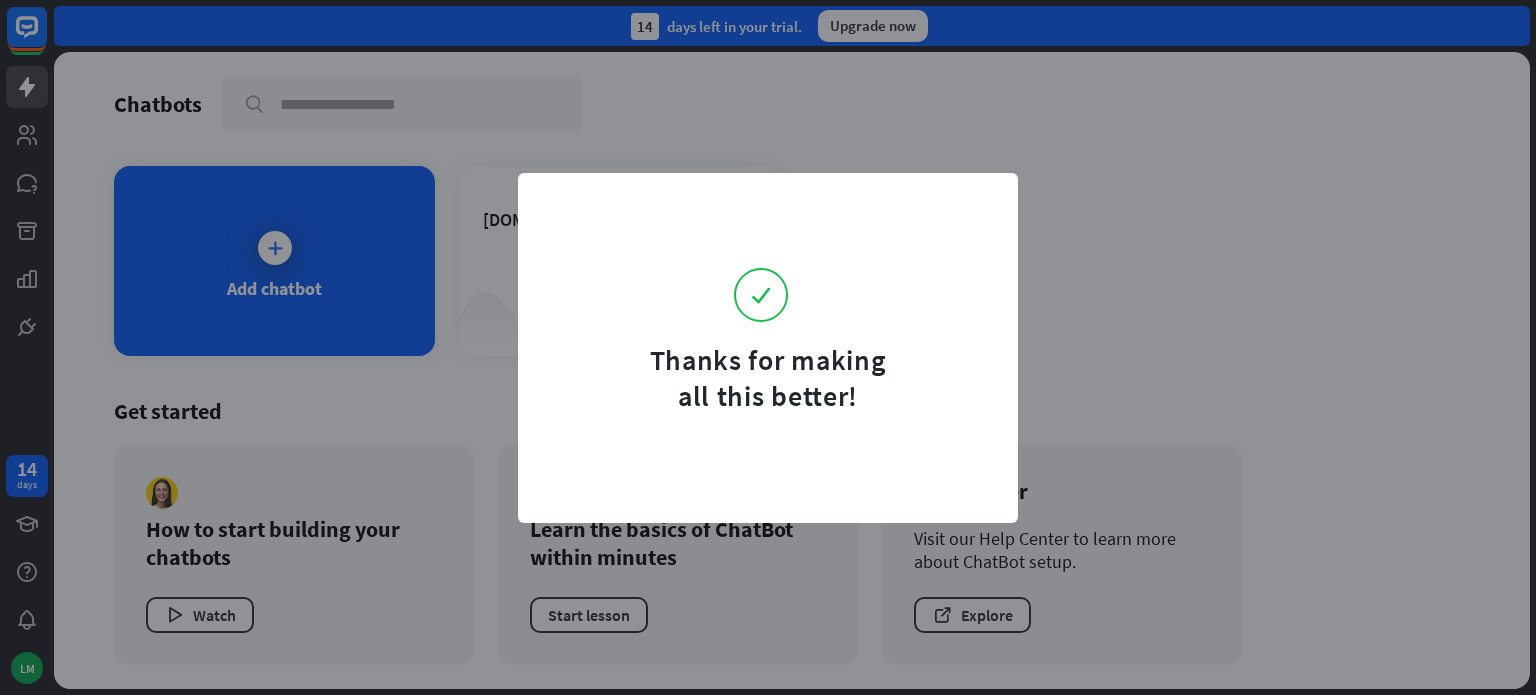 click on "Thanks for making all this better!" at bounding box center (768, 347) 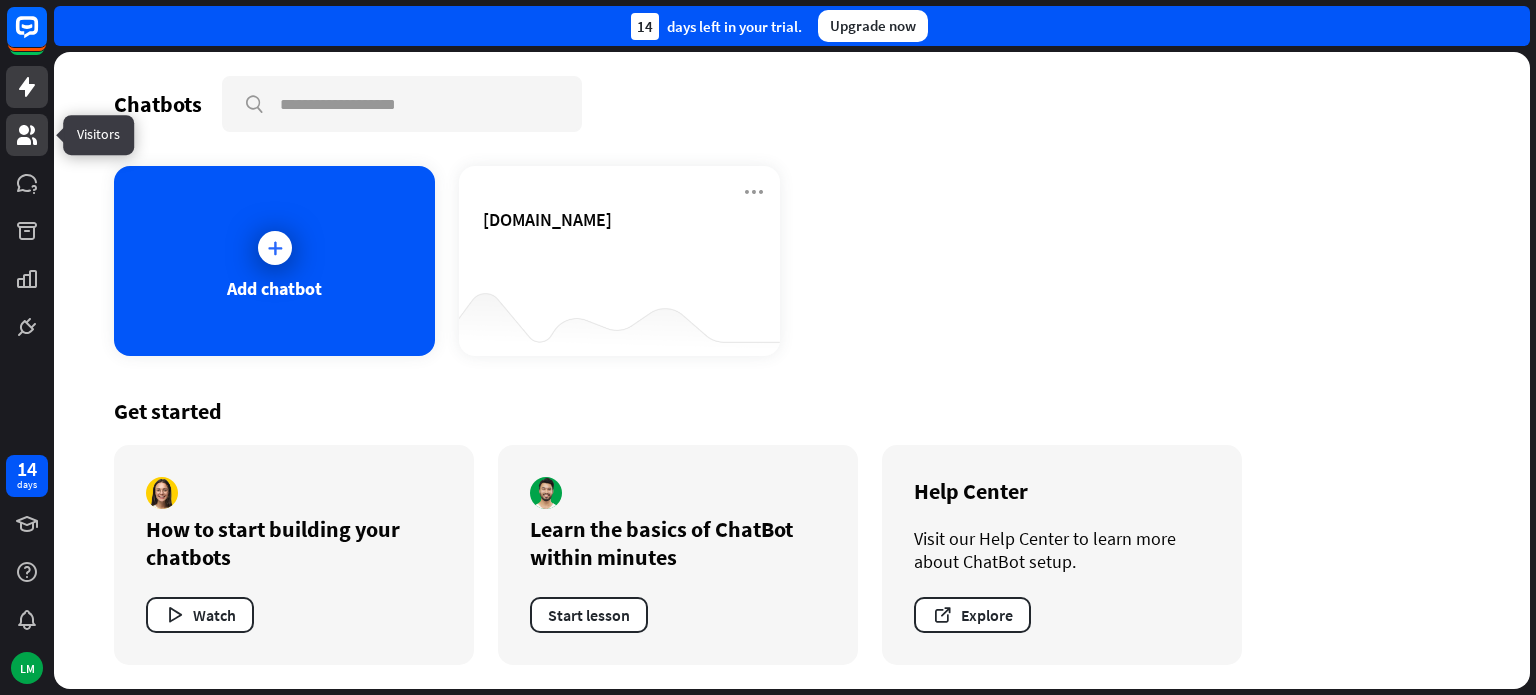 click at bounding box center (27, 135) 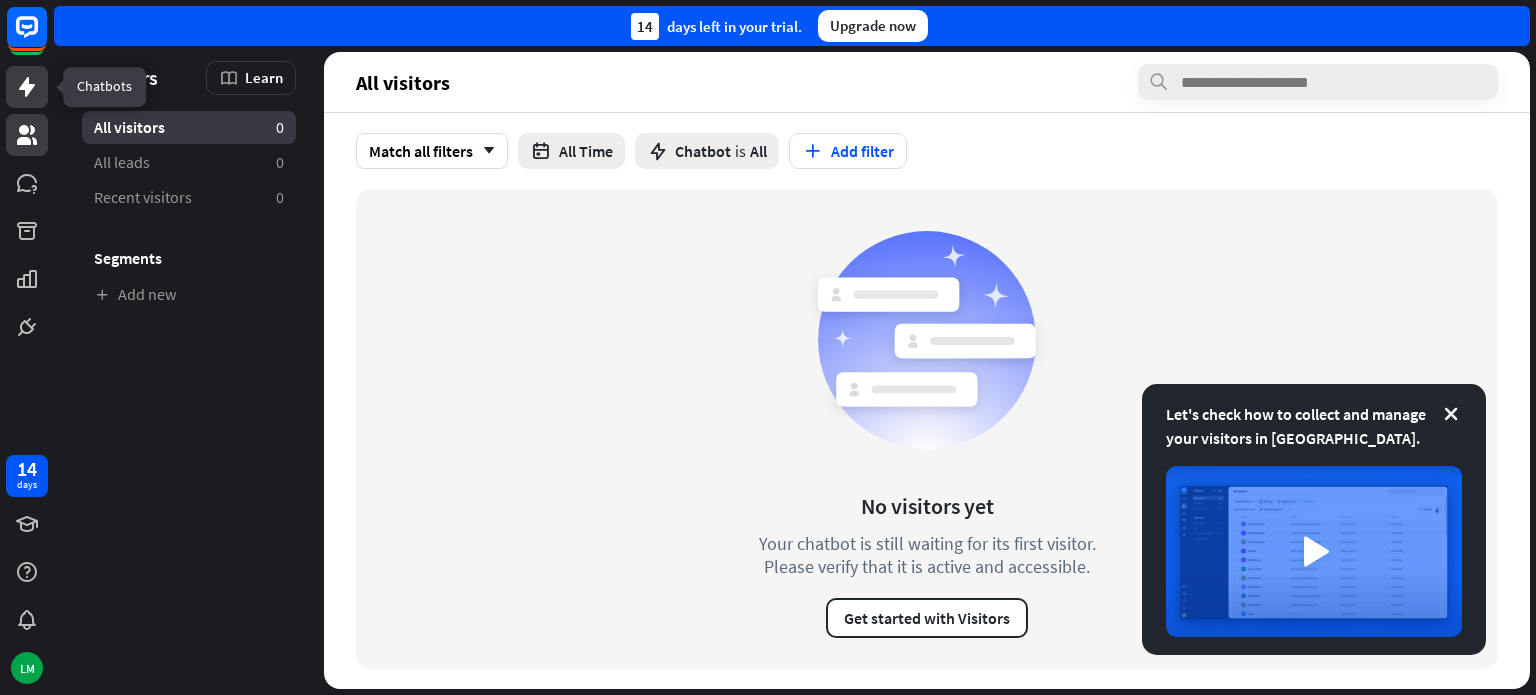 click 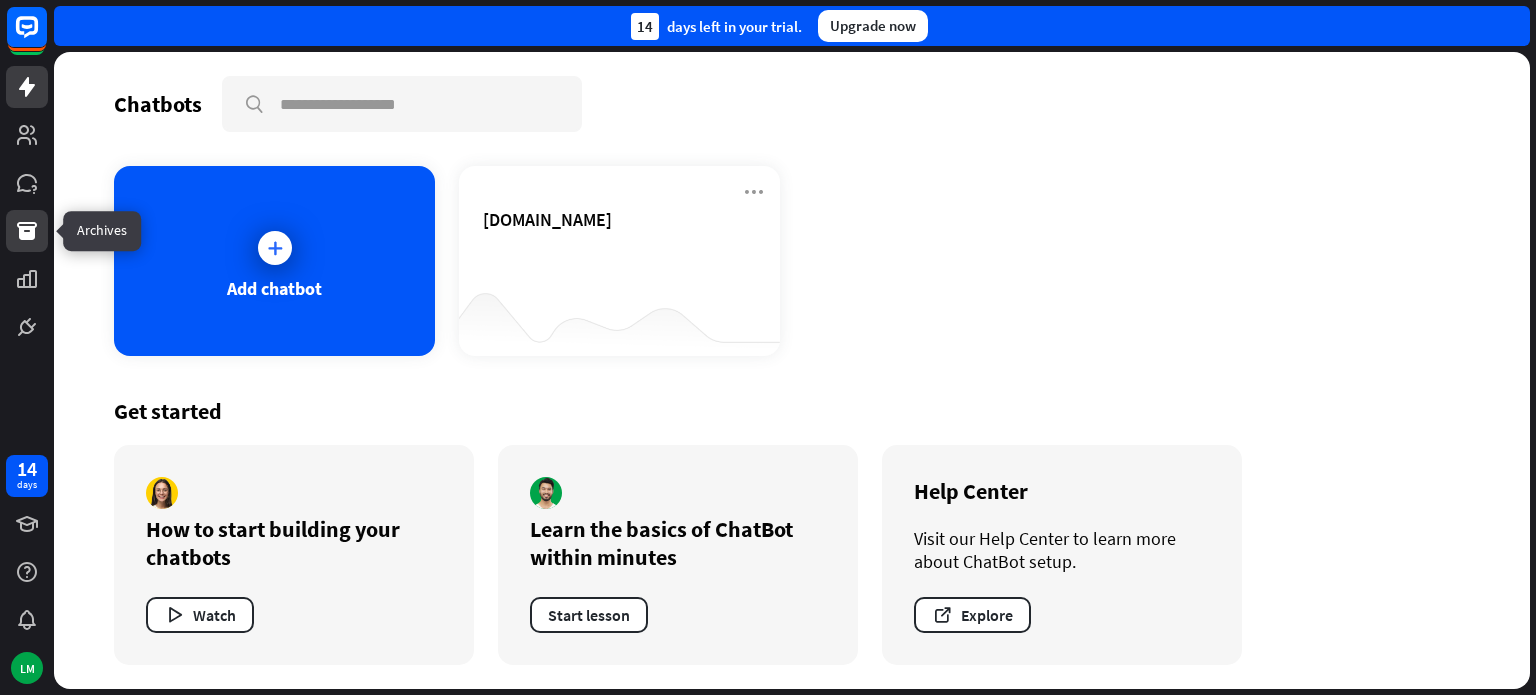 click 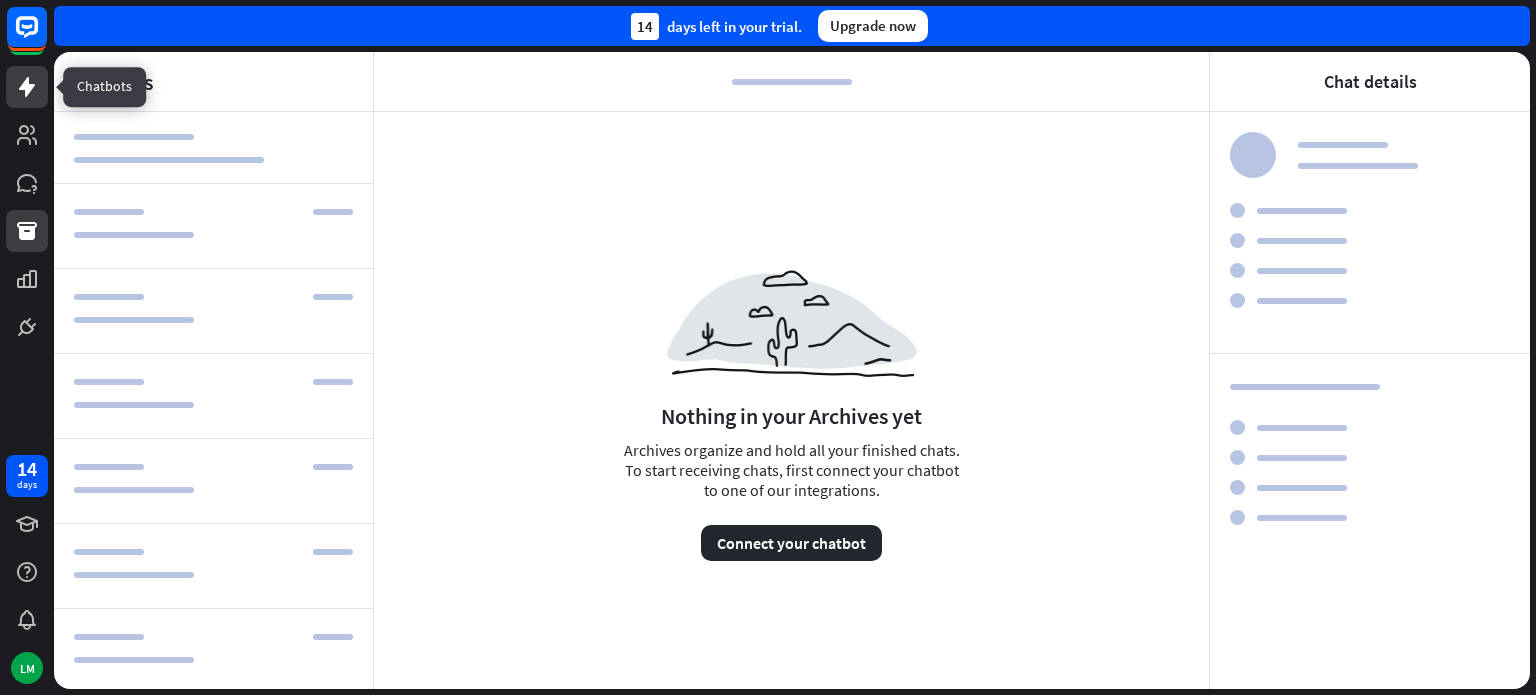 click at bounding box center [27, 87] 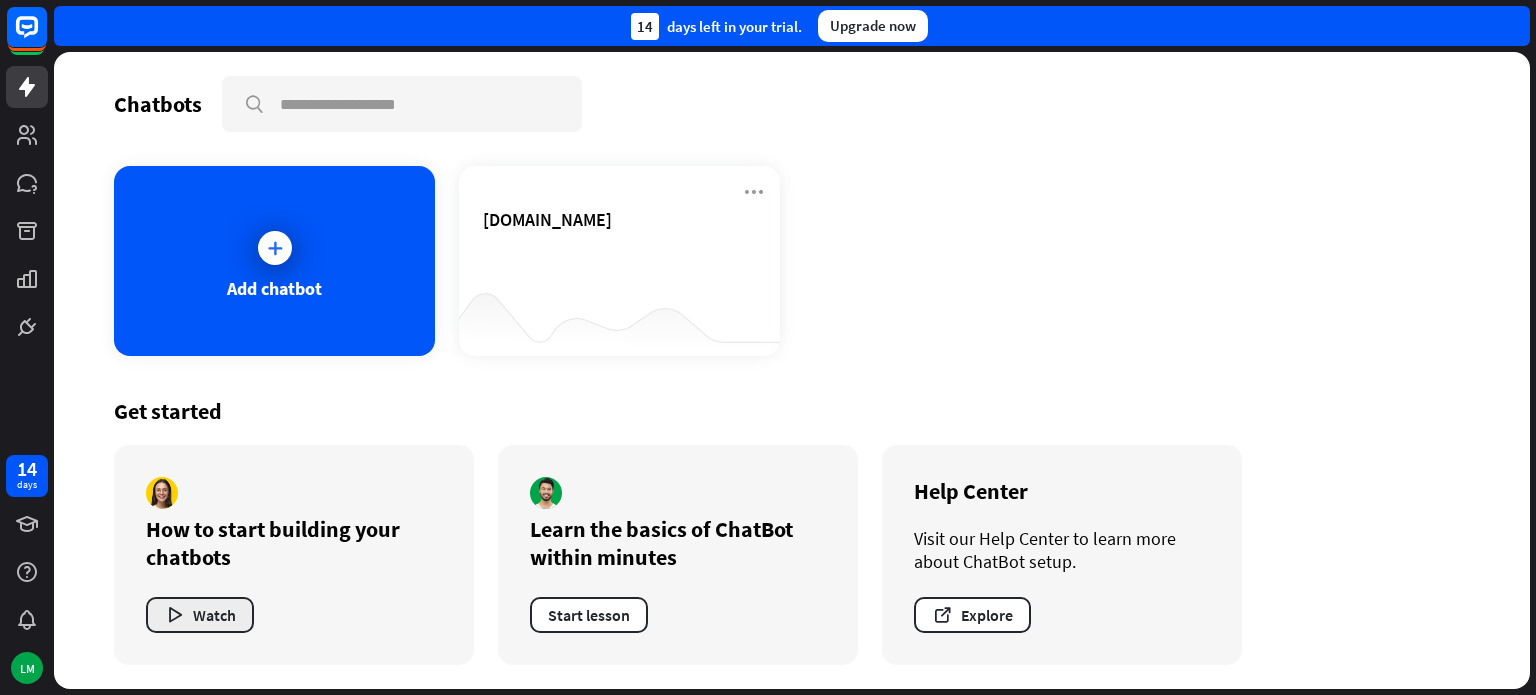 click on "Watch" at bounding box center (200, 615) 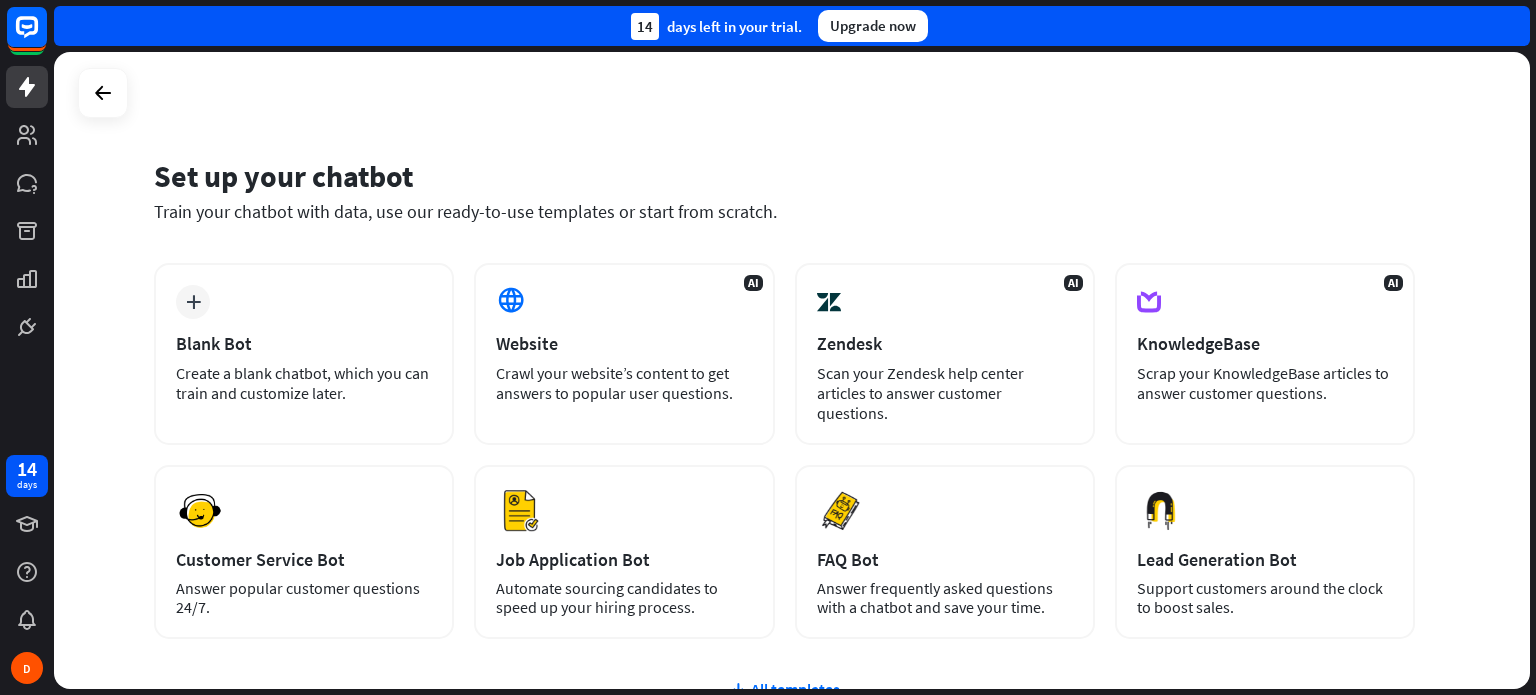 scroll, scrollTop: 0, scrollLeft: 0, axis: both 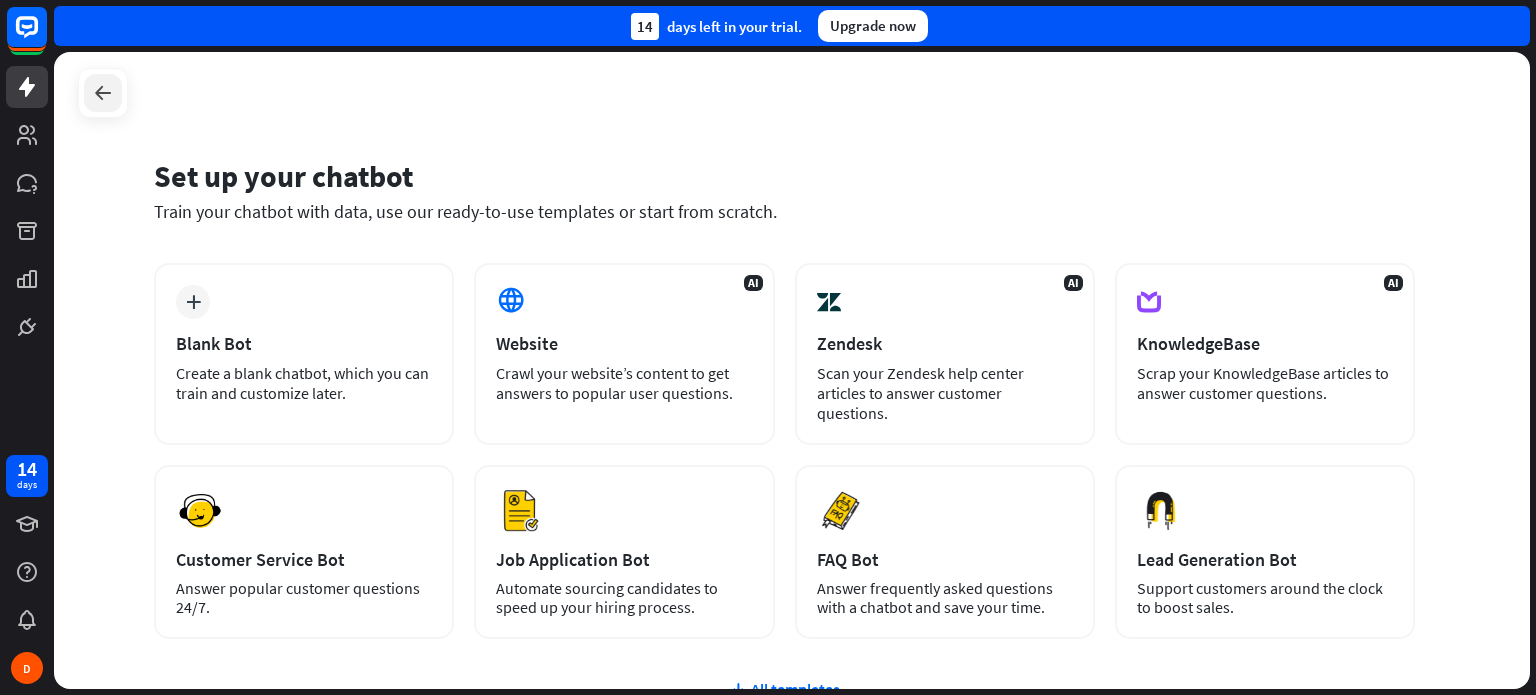click at bounding box center (103, 93) 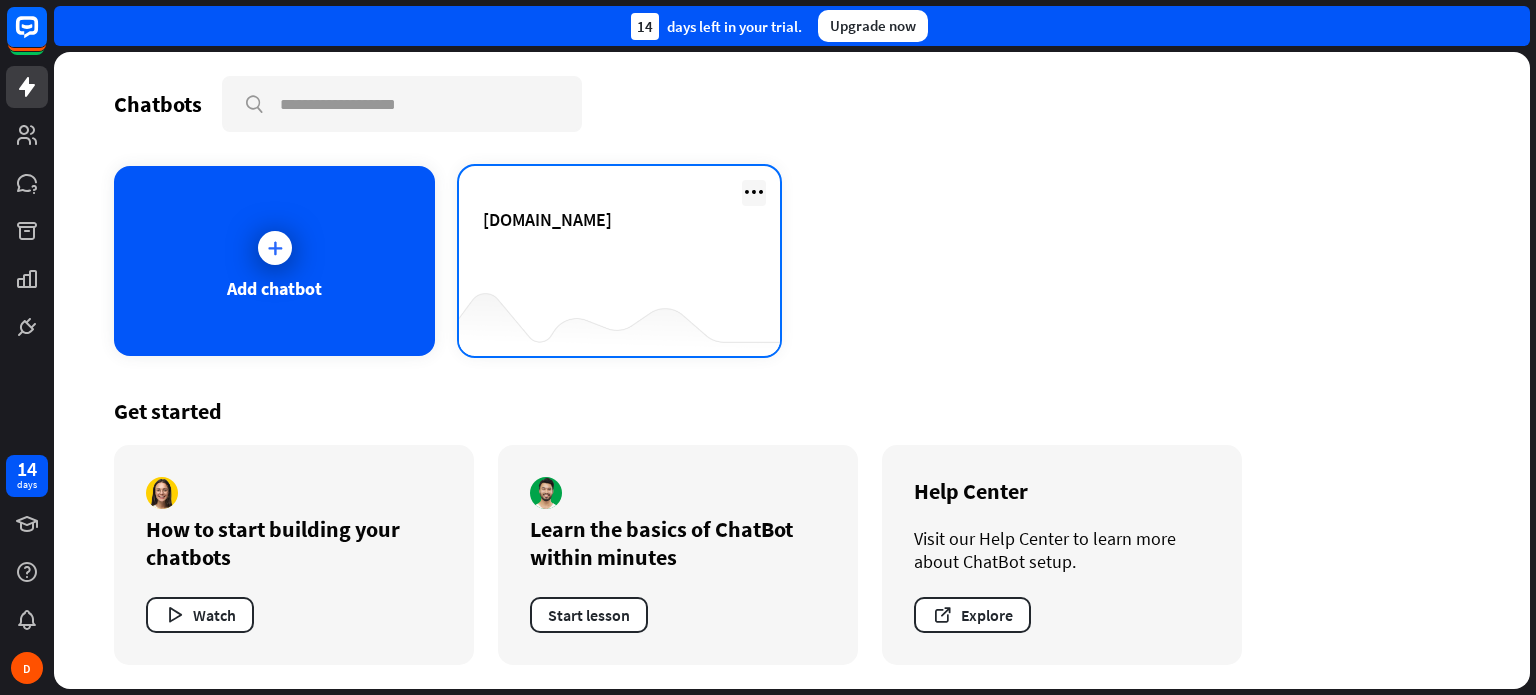 click at bounding box center (754, 192) 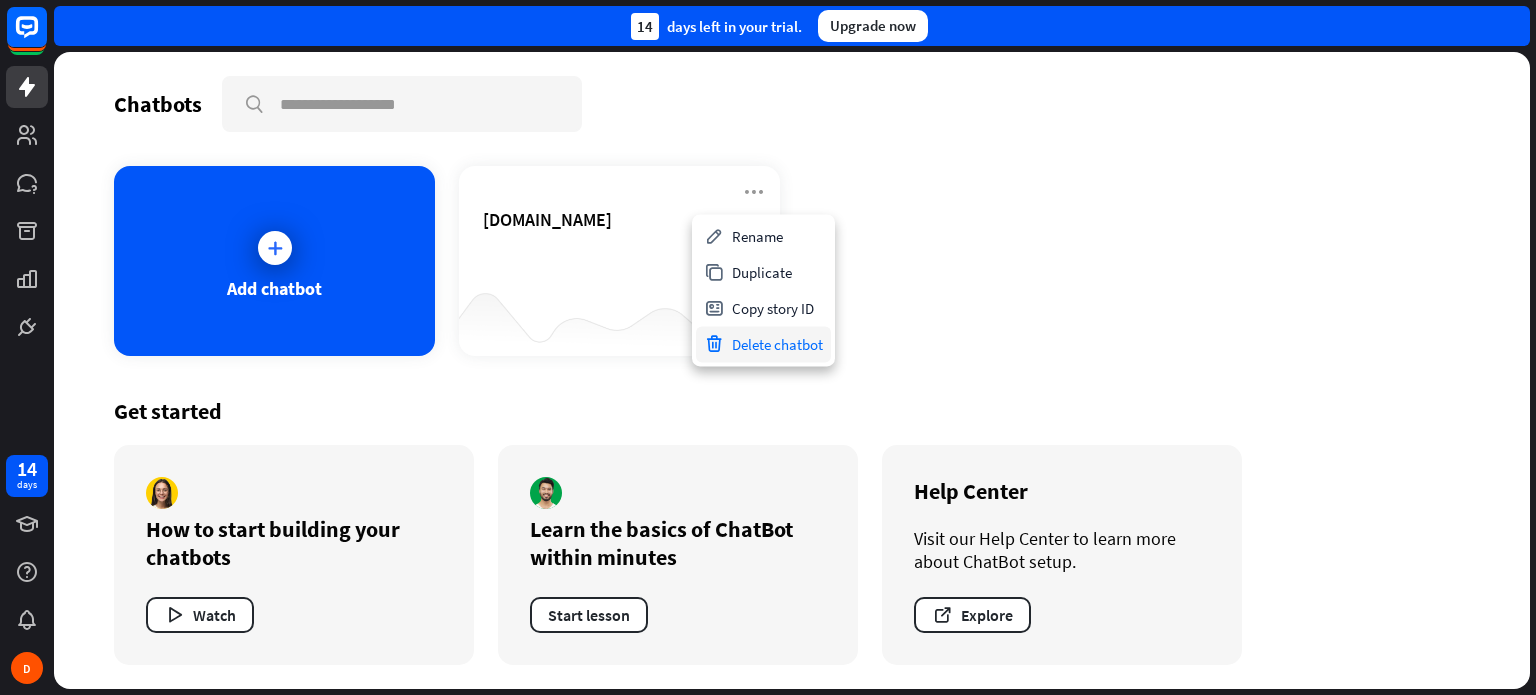 click on "Delete chatbot" at bounding box center [763, 344] 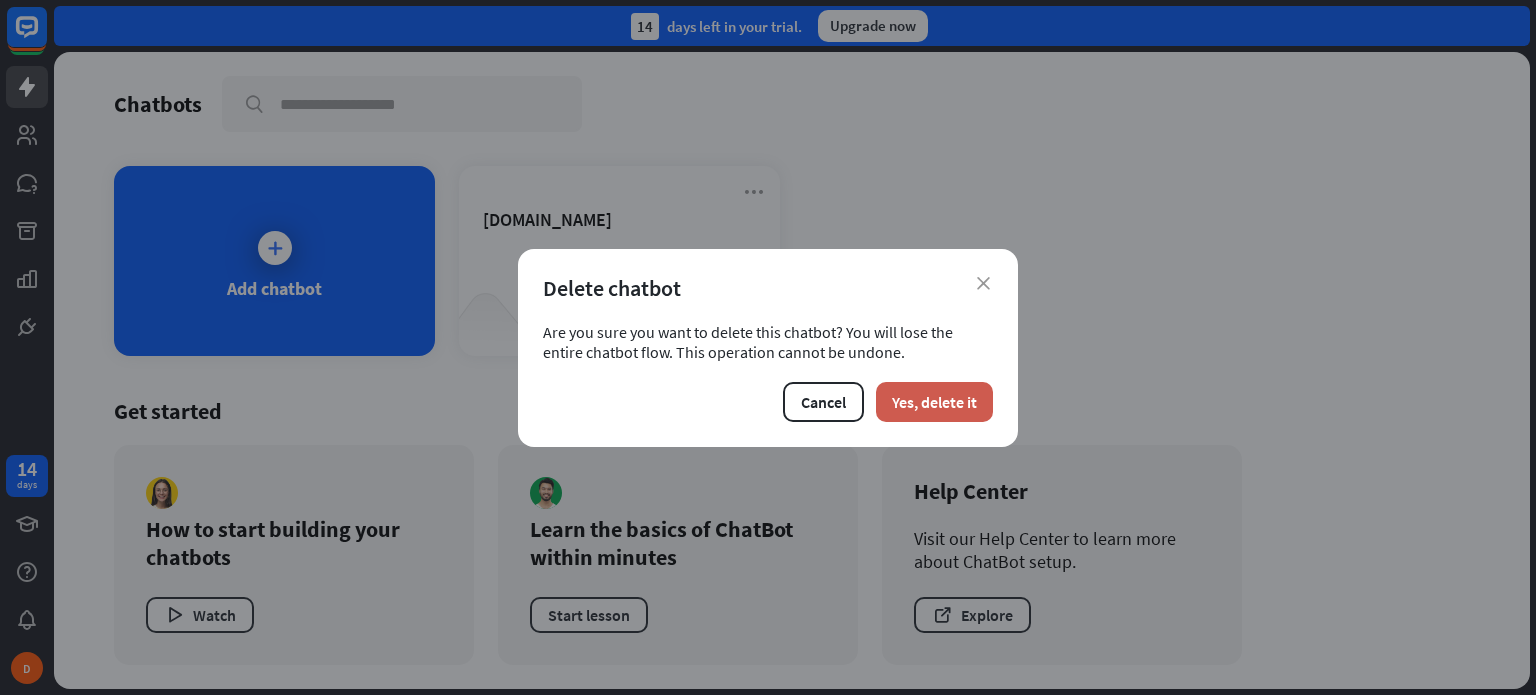 click on "Yes, delete it" at bounding box center [934, 402] 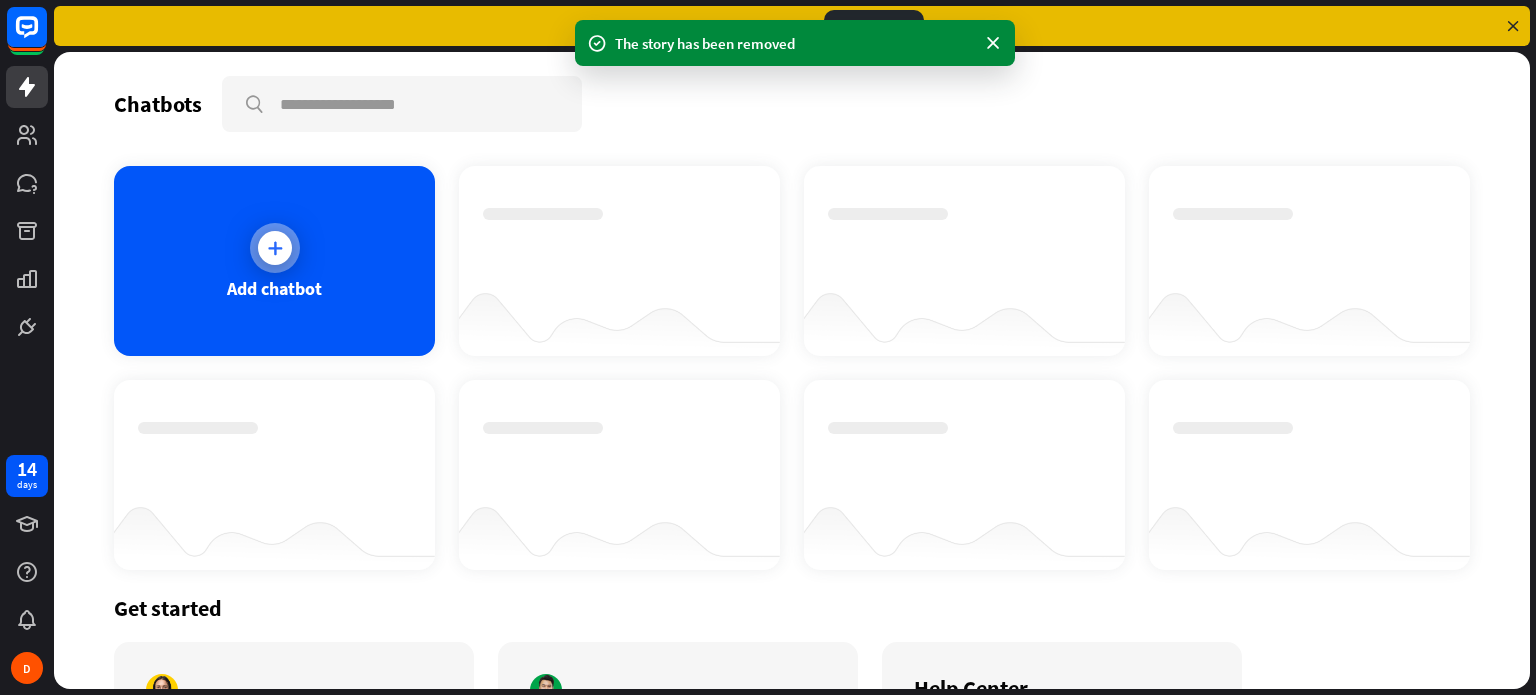 click at bounding box center [275, 248] 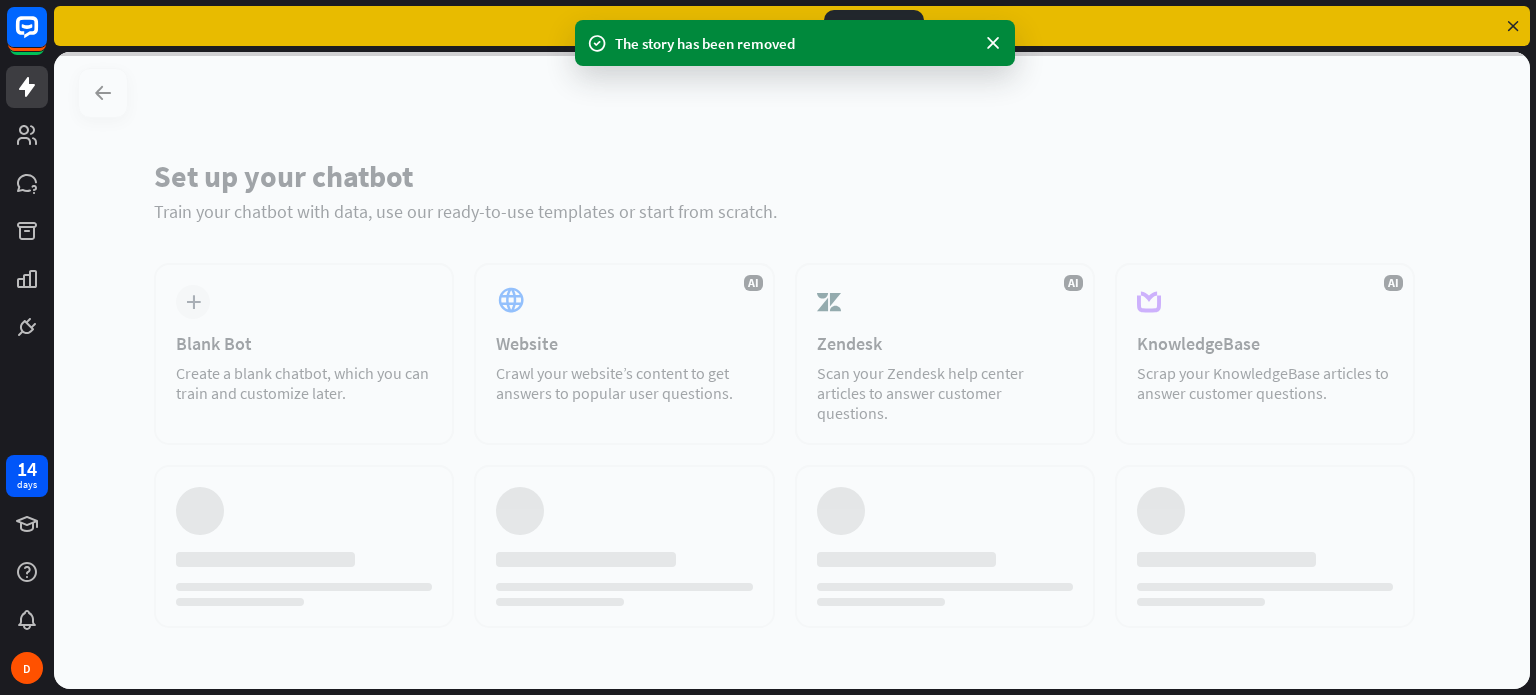 click at bounding box center (792, 370) 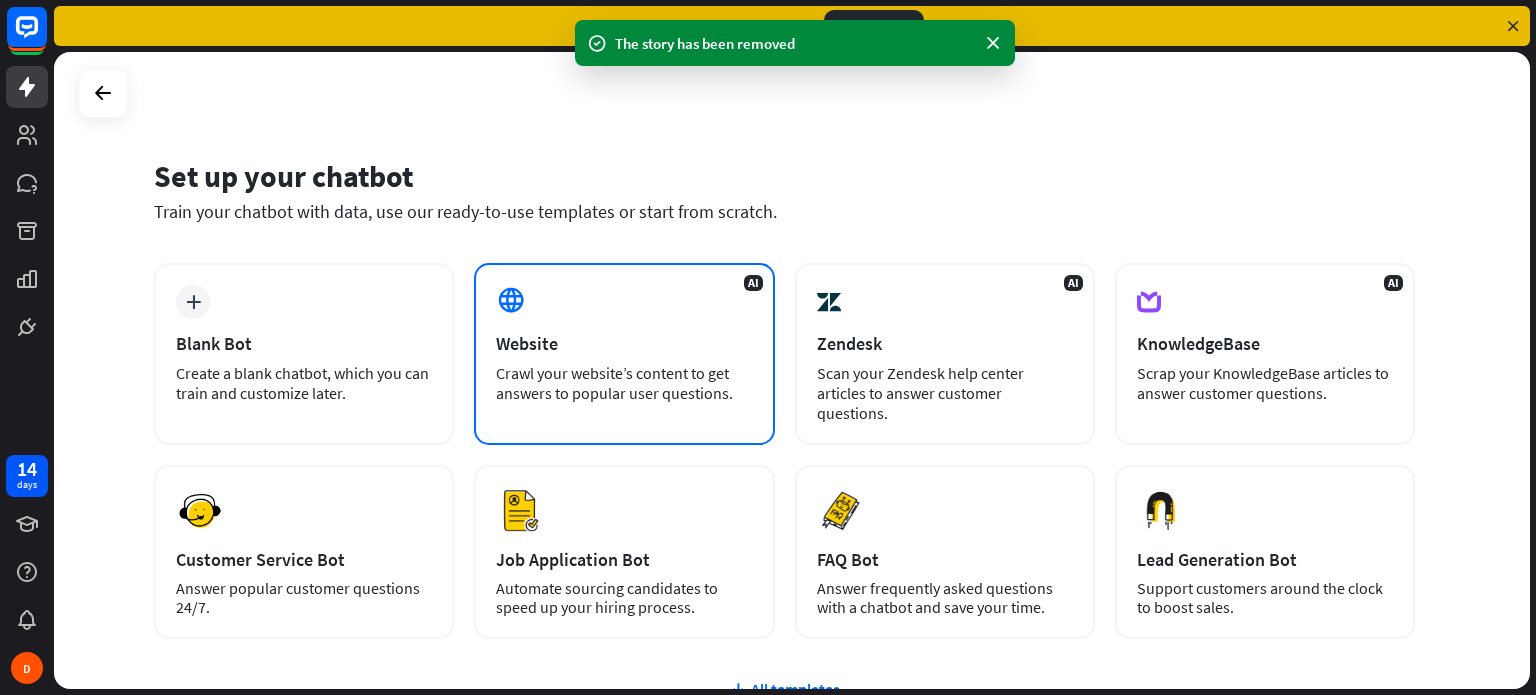 click on "Website" at bounding box center (624, 343) 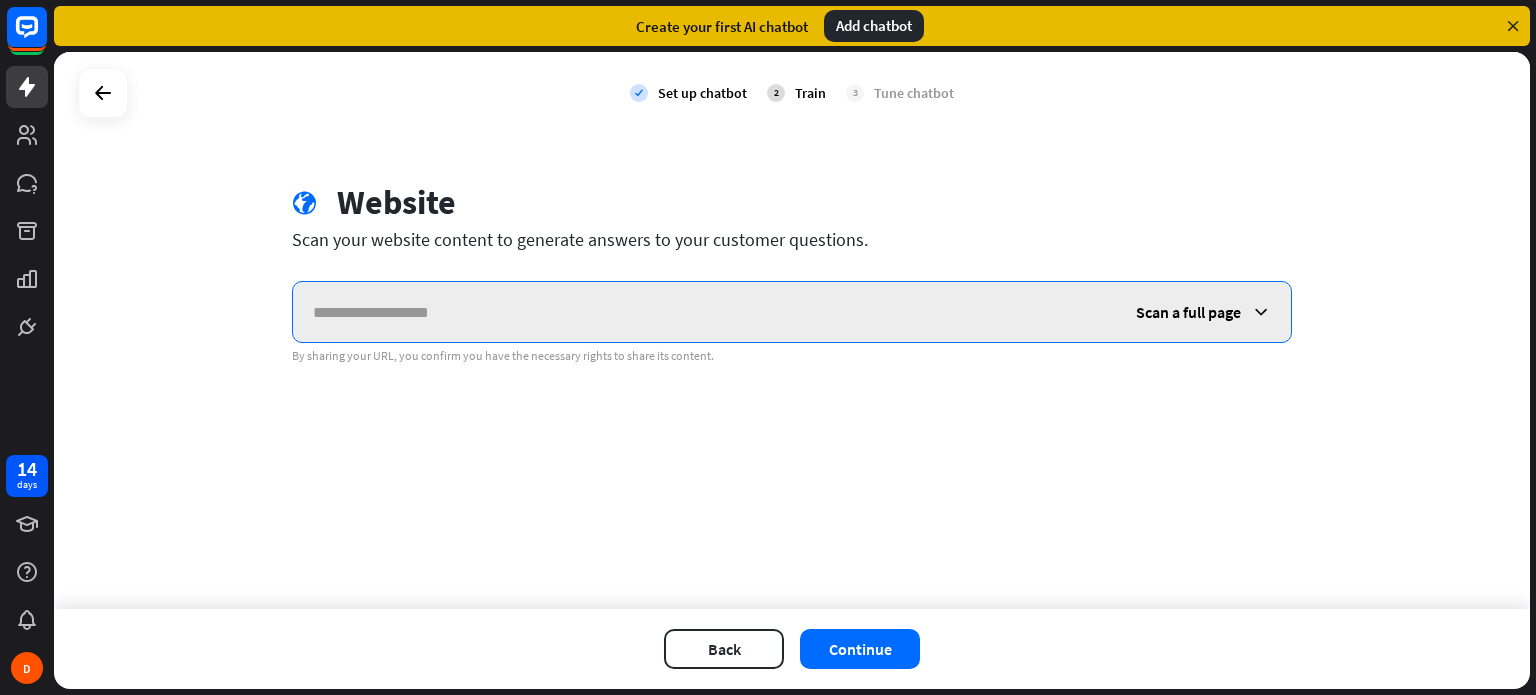 paste on "**********" 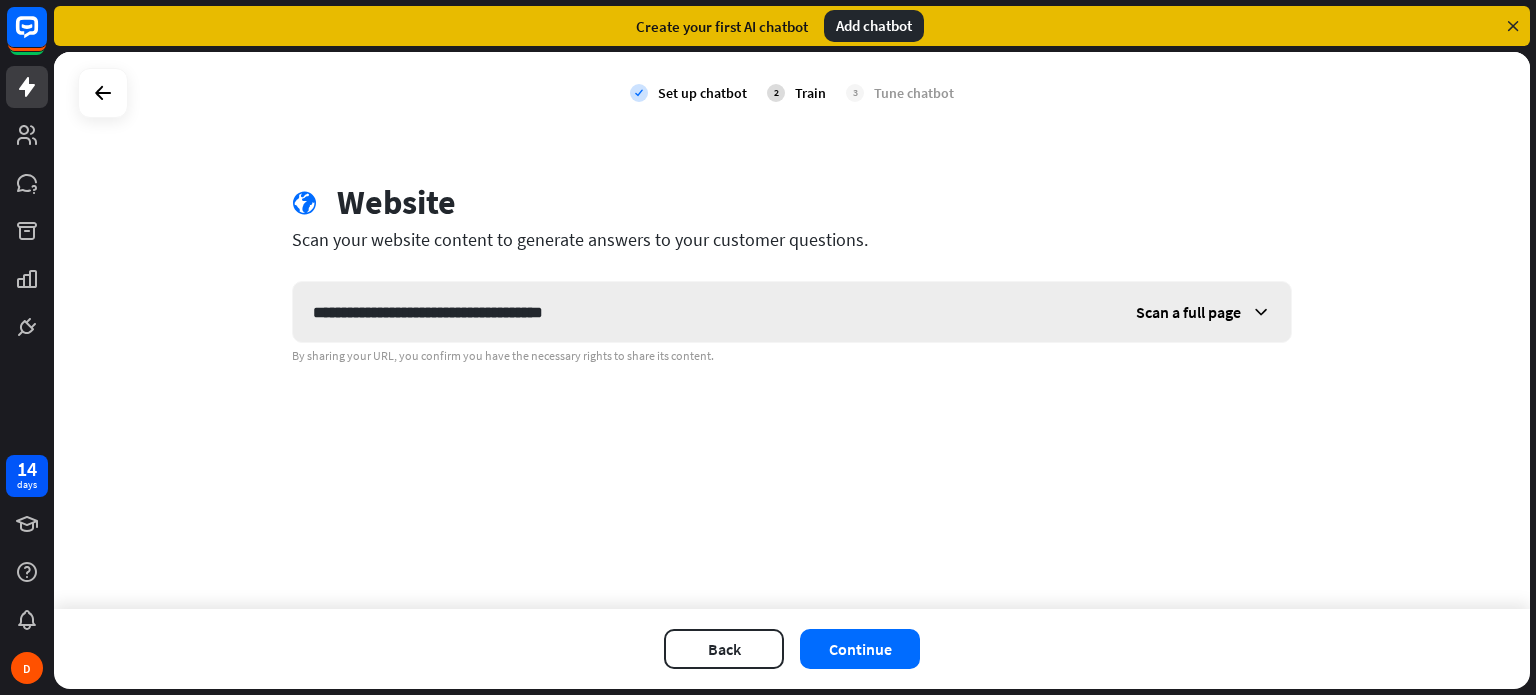 click on "Scan a full page" at bounding box center [1188, 312] 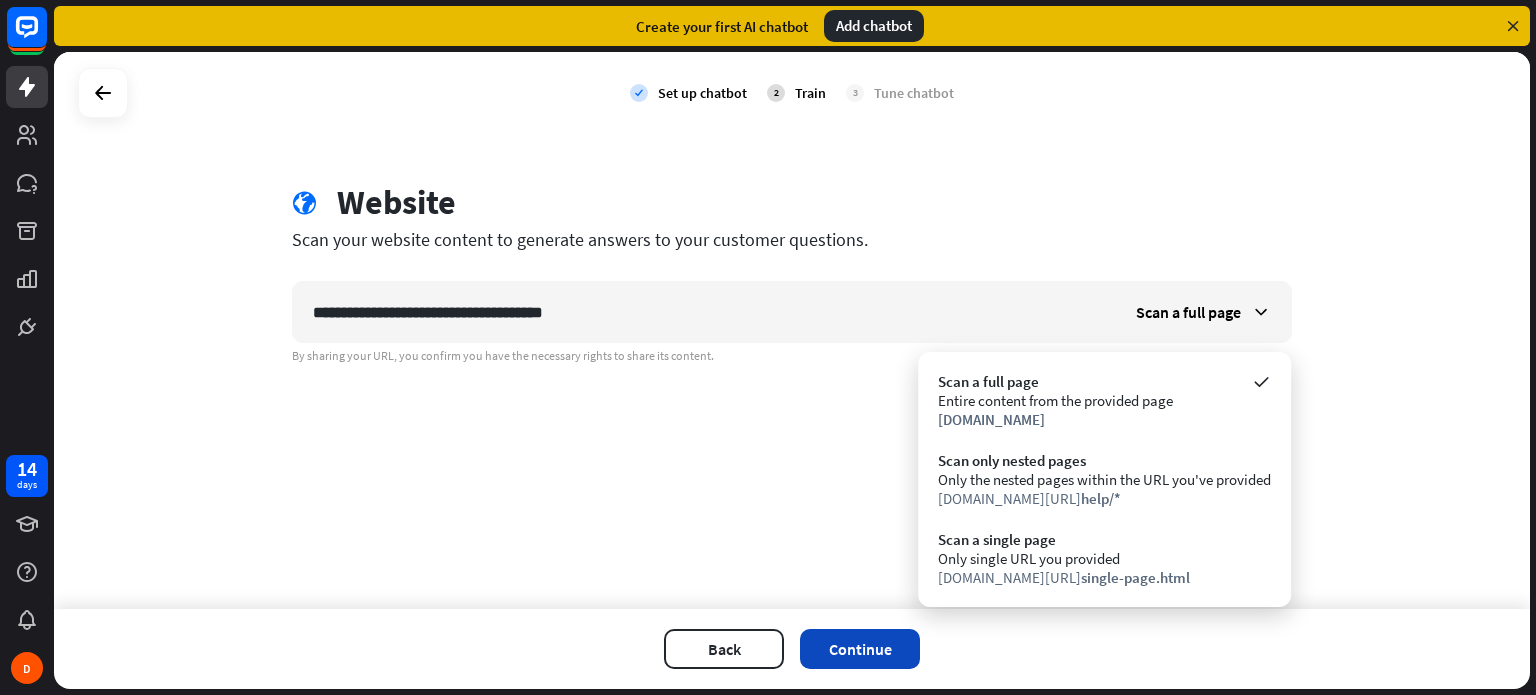 click on "Continue" at bounding box center (860, 649) 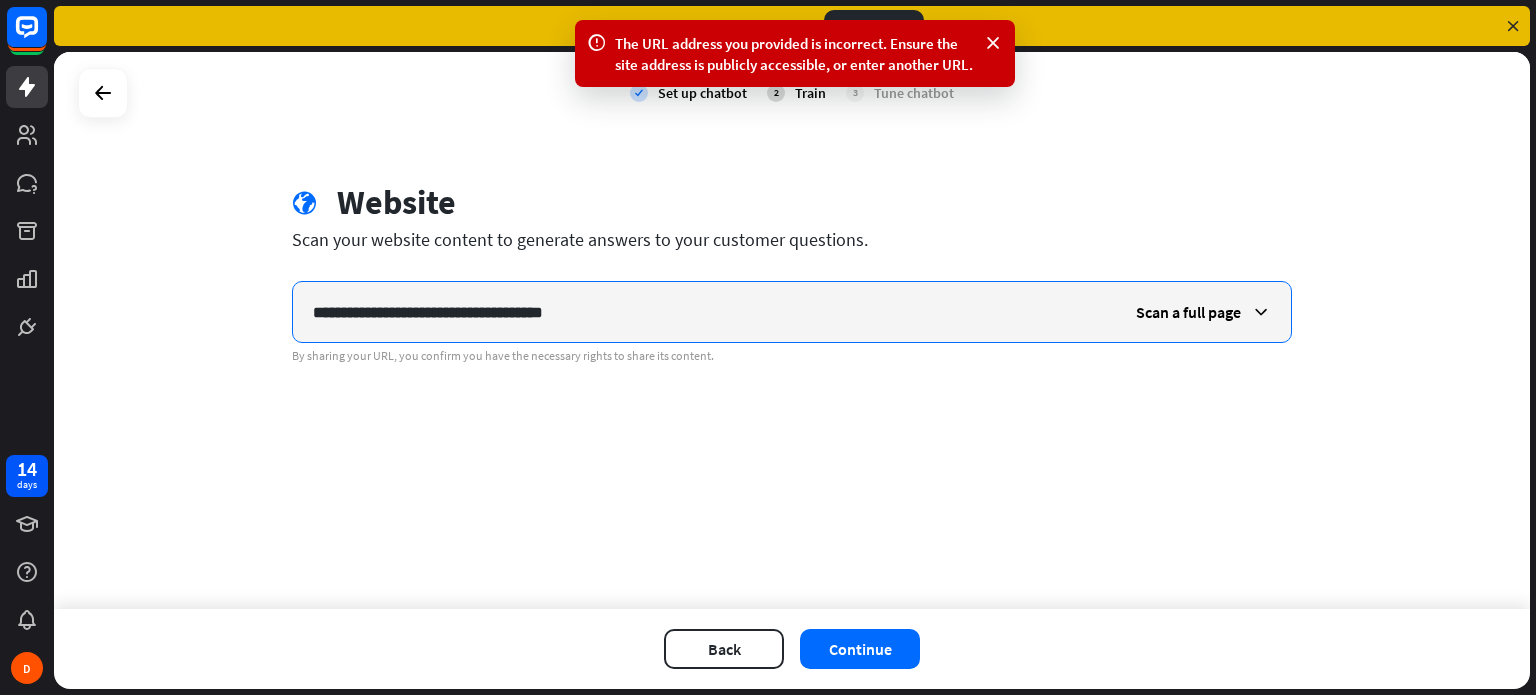 drag, startPoint x: 634, startPoint y: 326, endPoint x: 279, endPoint y: 326, distance: 355 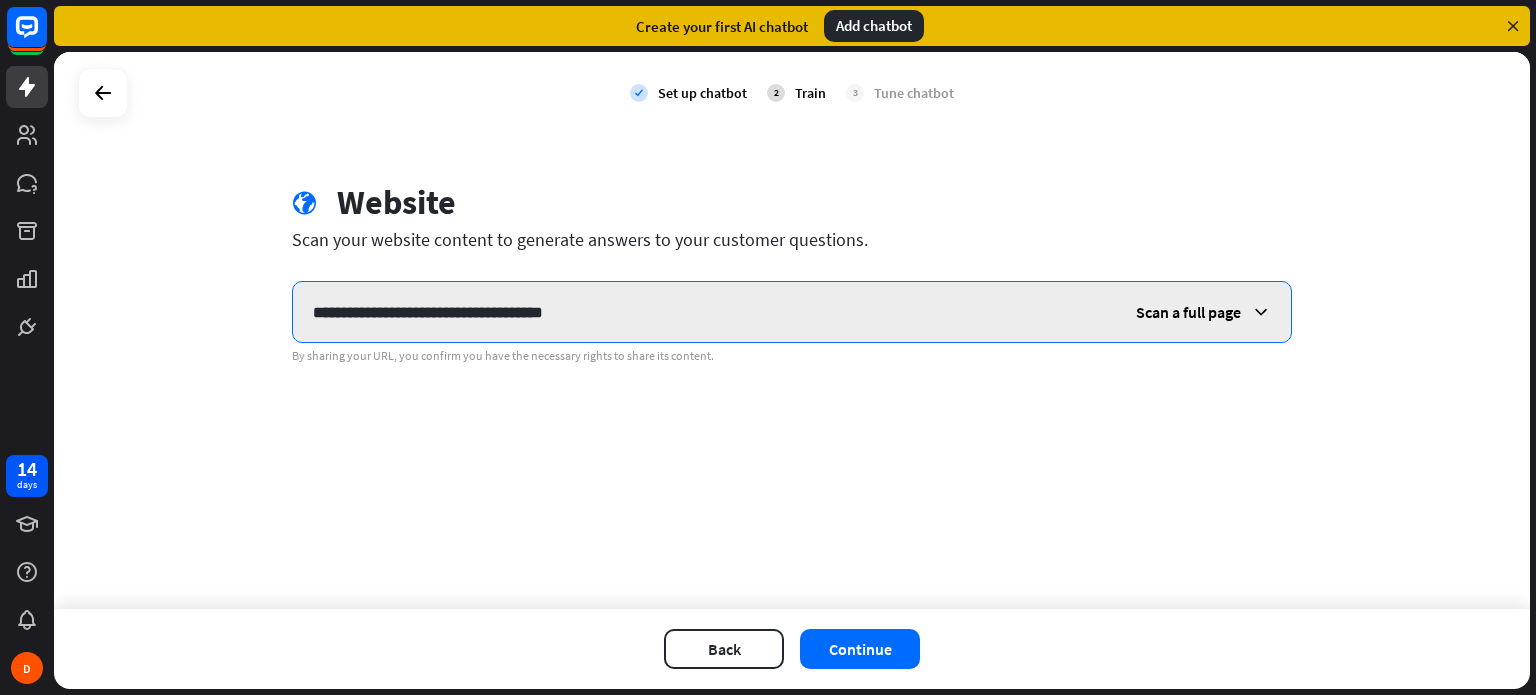 paste 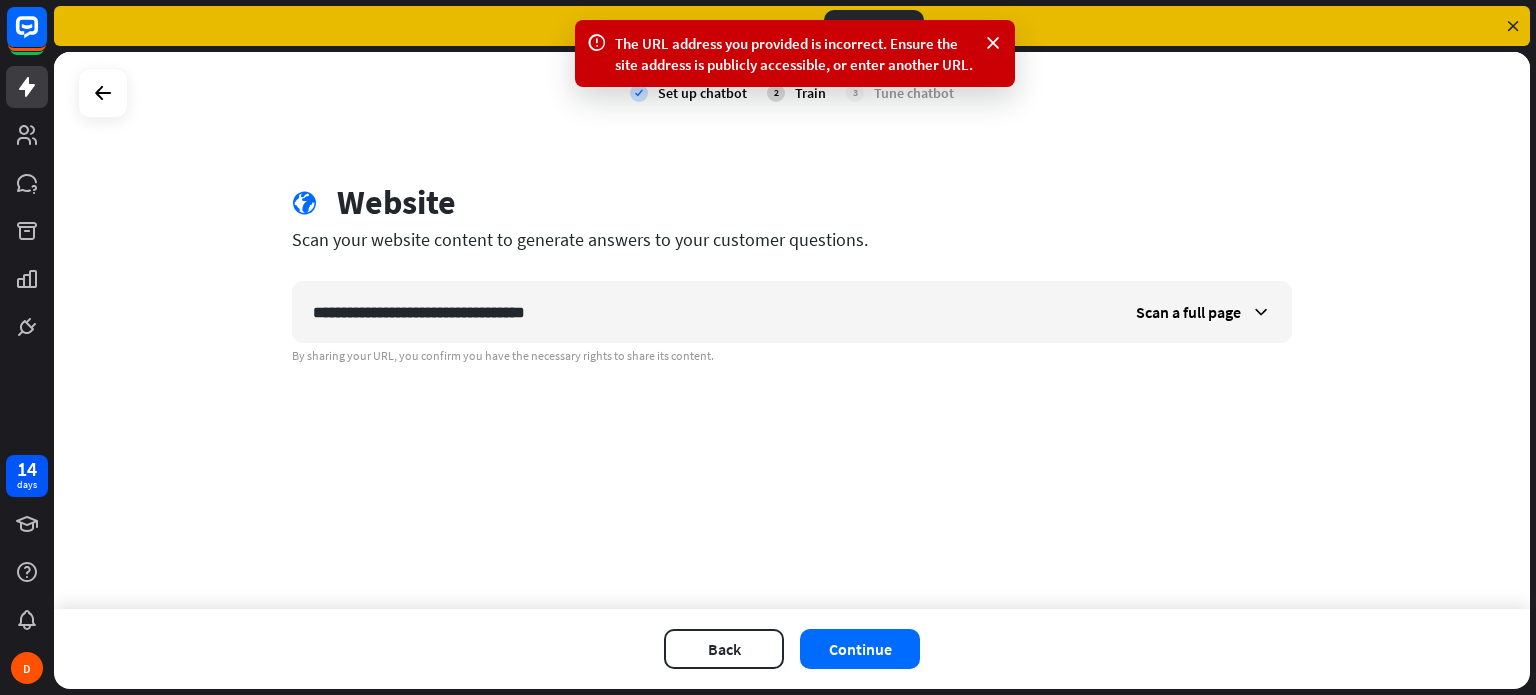 click on "The URL address you provided is incorrect. Ensure the site address is publicly accessible, or enter another URL." at bounding box center (795, 54) 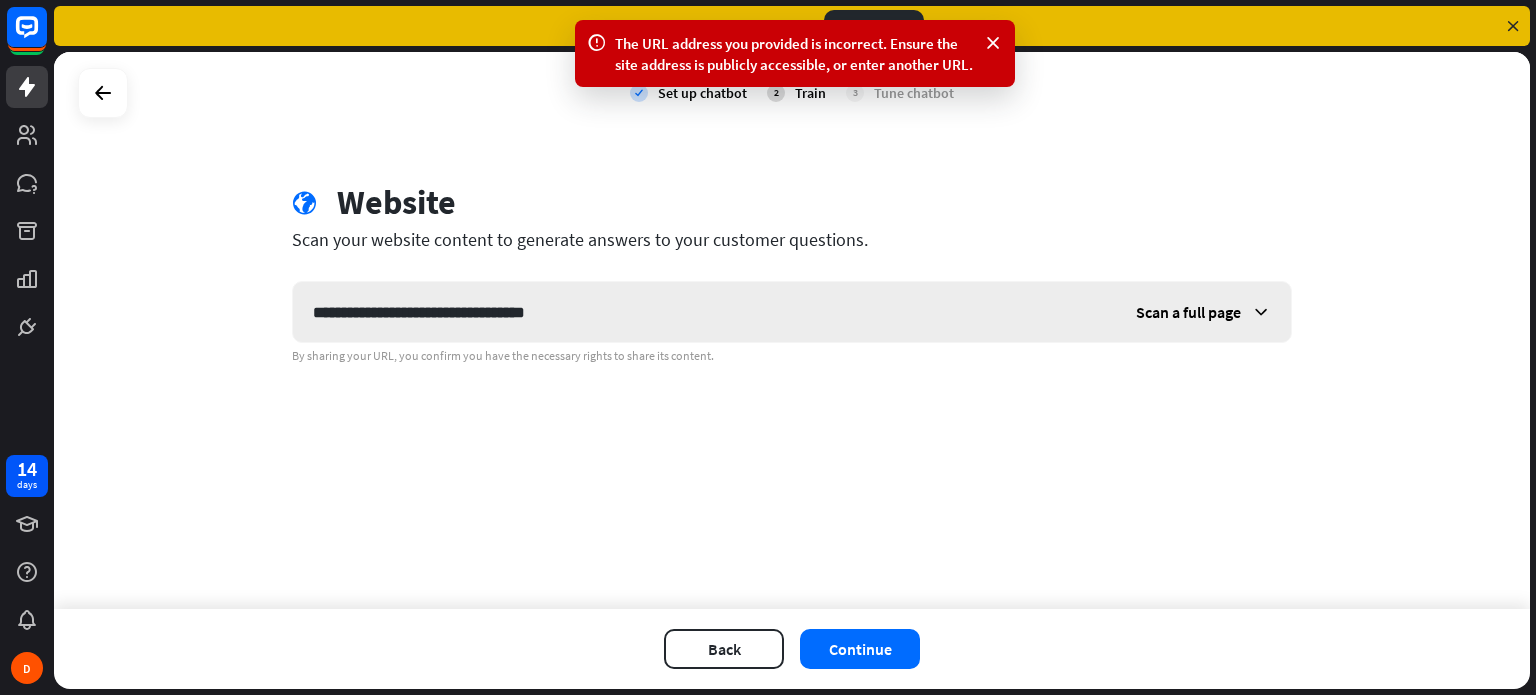 click on "Scan a full page" at bounding box center (1203, 312) 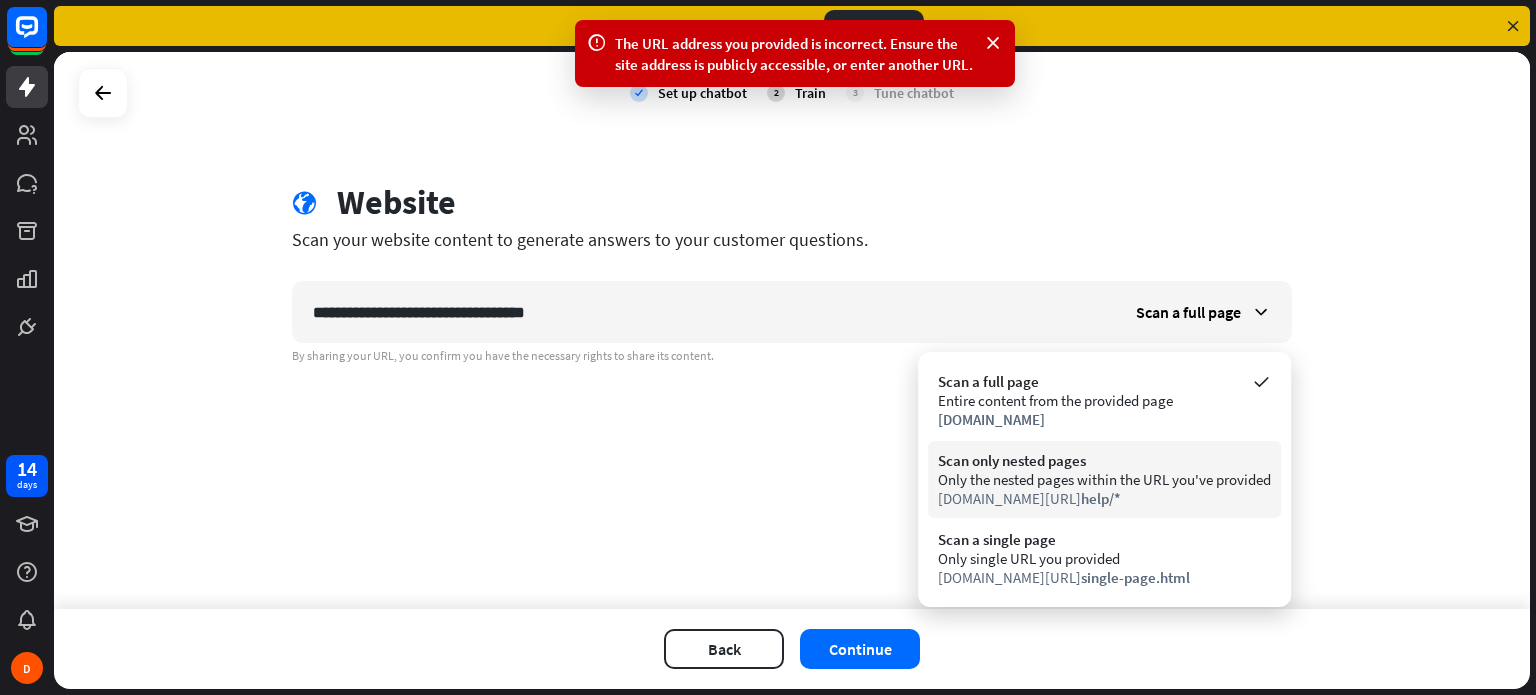 click on "Only the nested pages within the URL you've provided" at bounding box center (1104, 479) 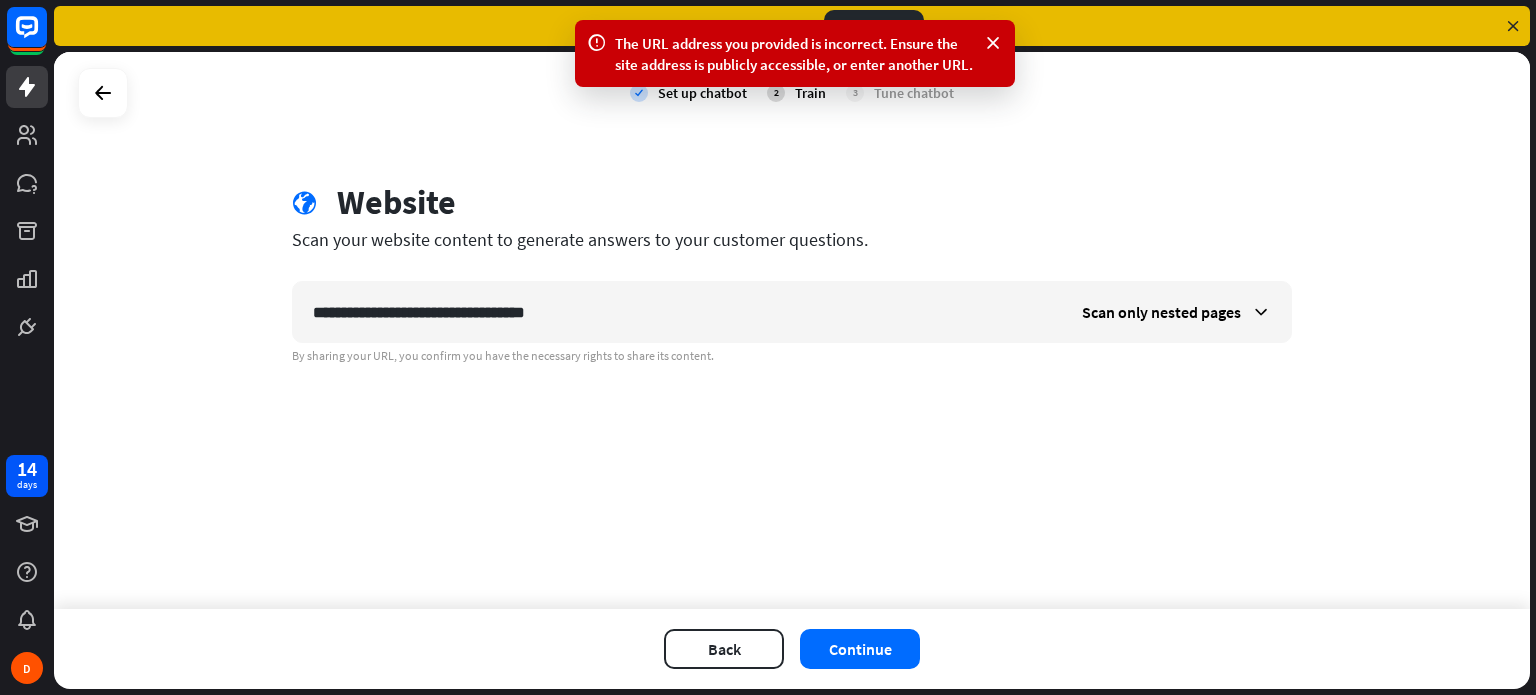 click on "**********" at bounding box center (792, 273) 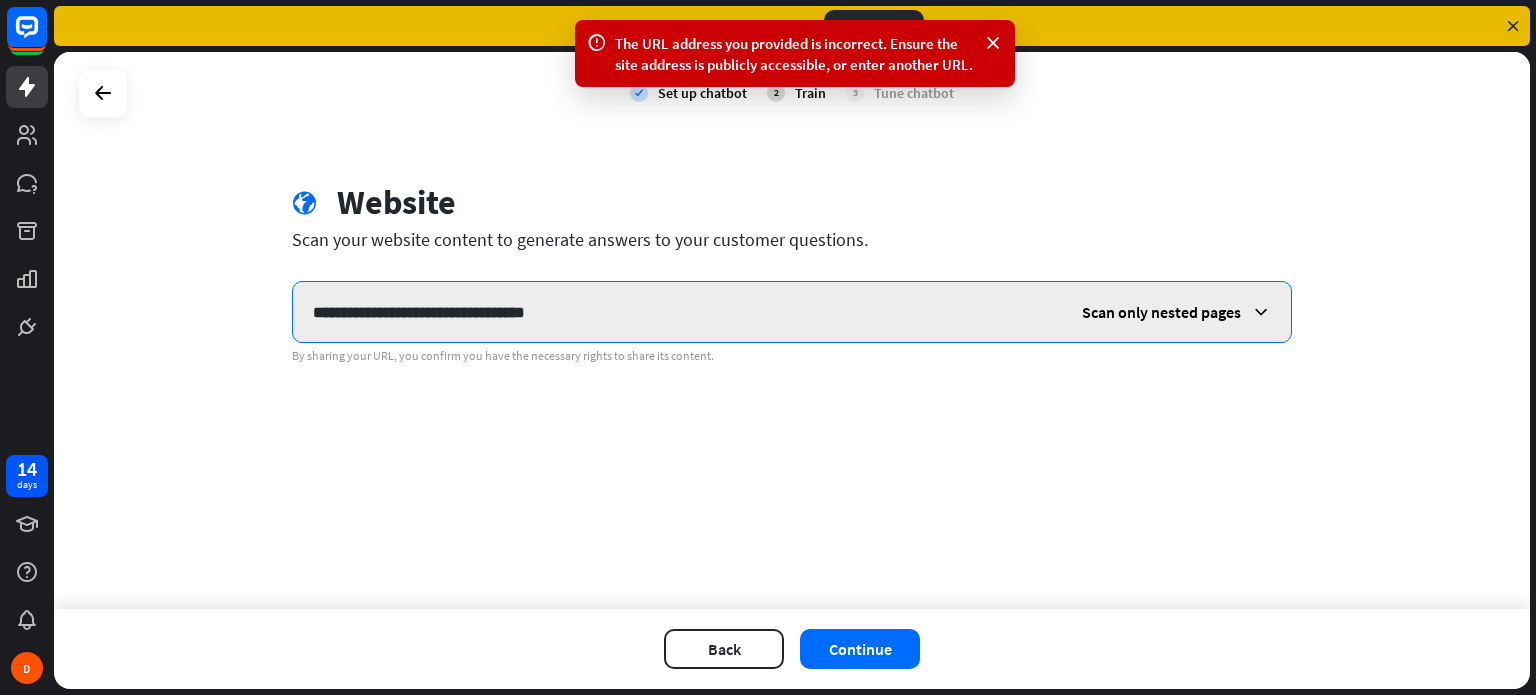 click on "**********" at bounding box center [677, 312] 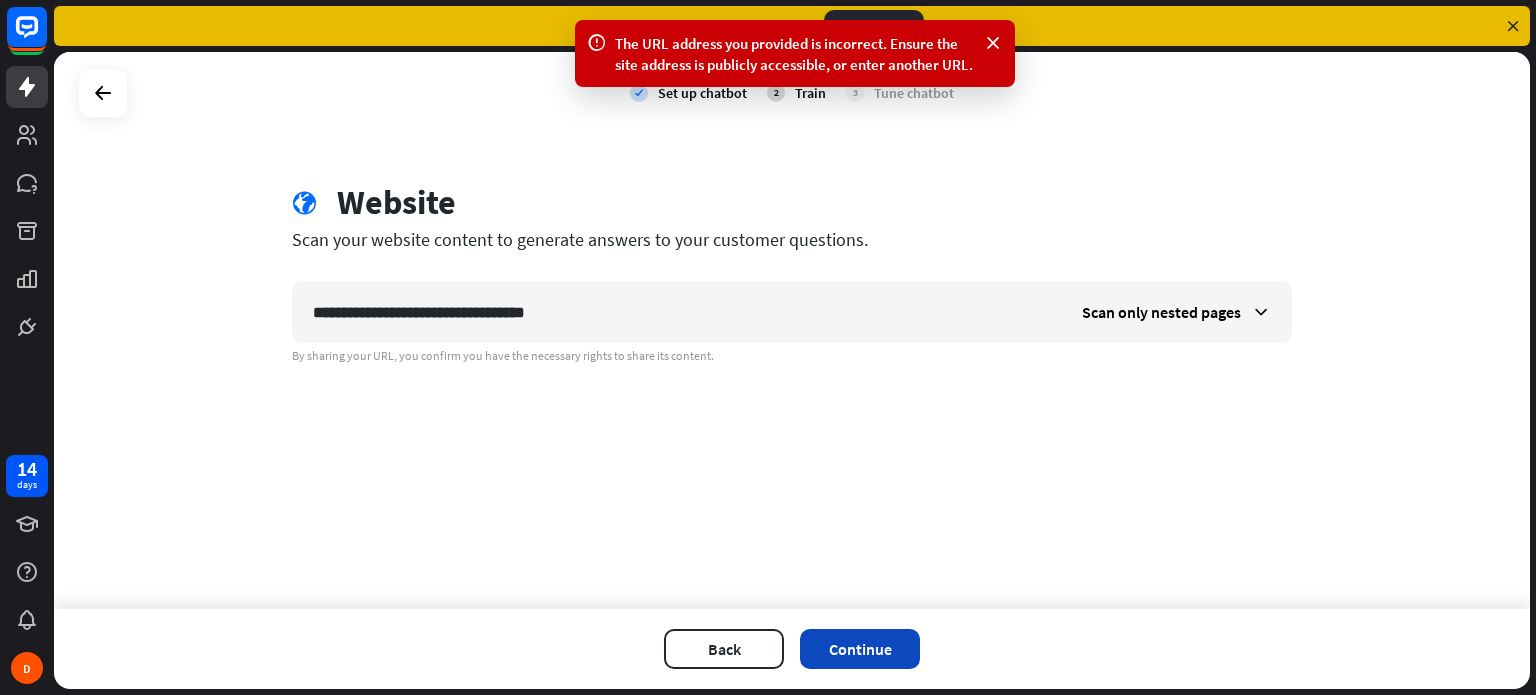 click on "Continue" at bounding box center [860, 649] 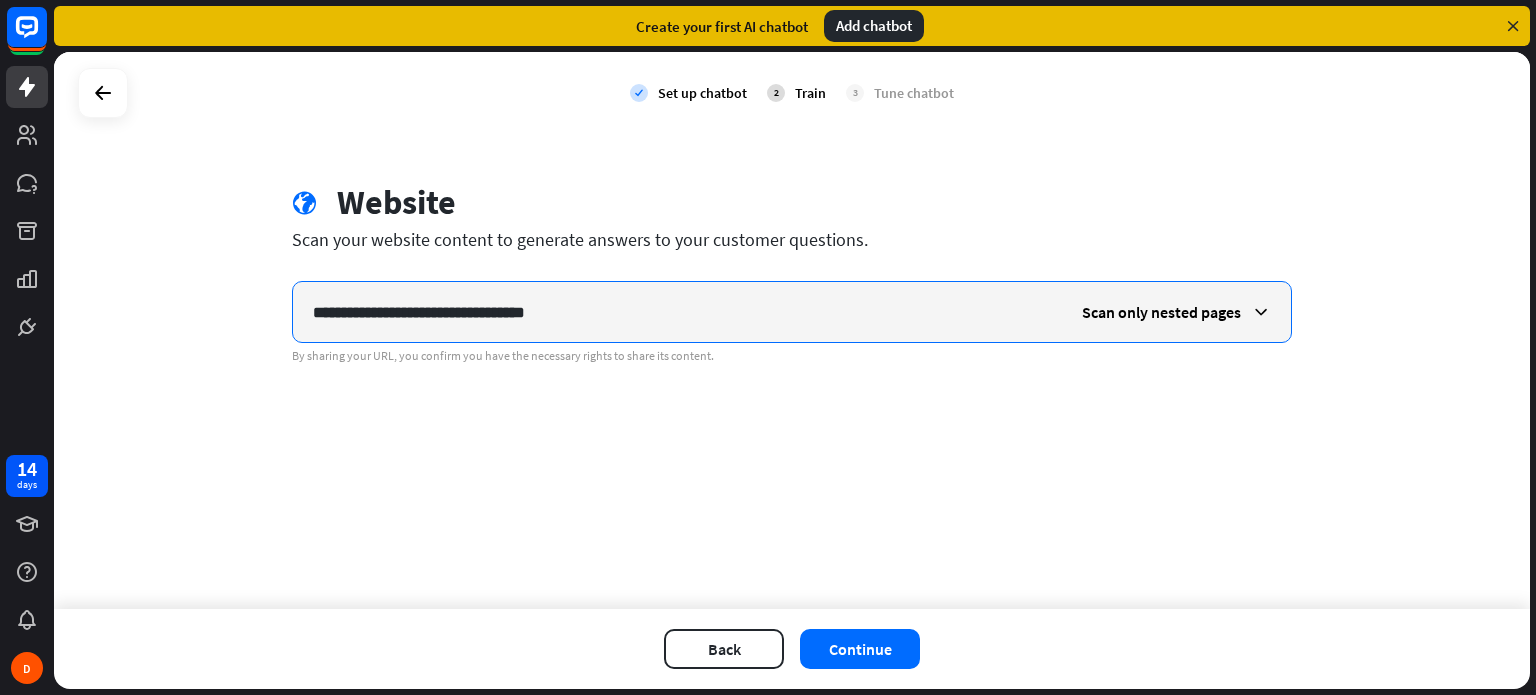 drag, startPoint x: 627, startPoint y: 329, endPoint x: 149, endPoint y: 276, distance: 480.92932 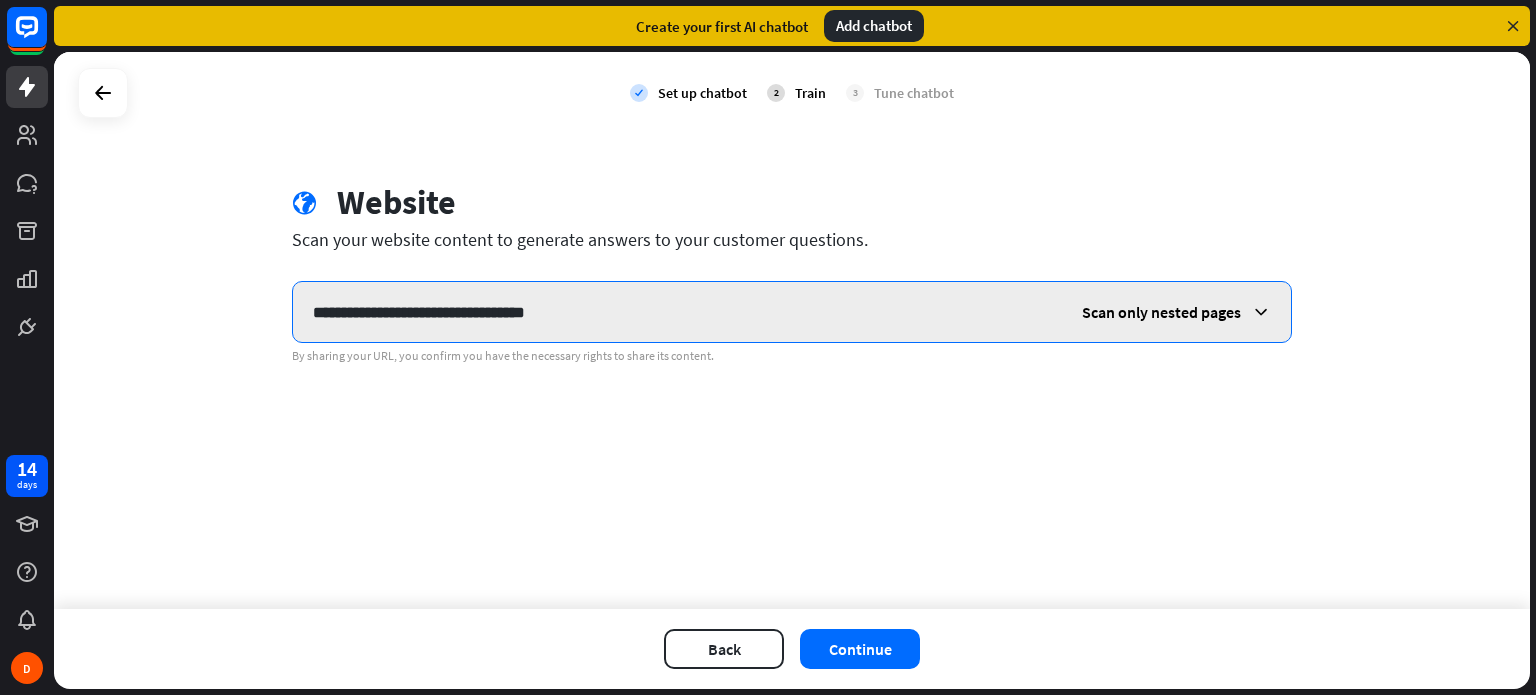 paste on "***" 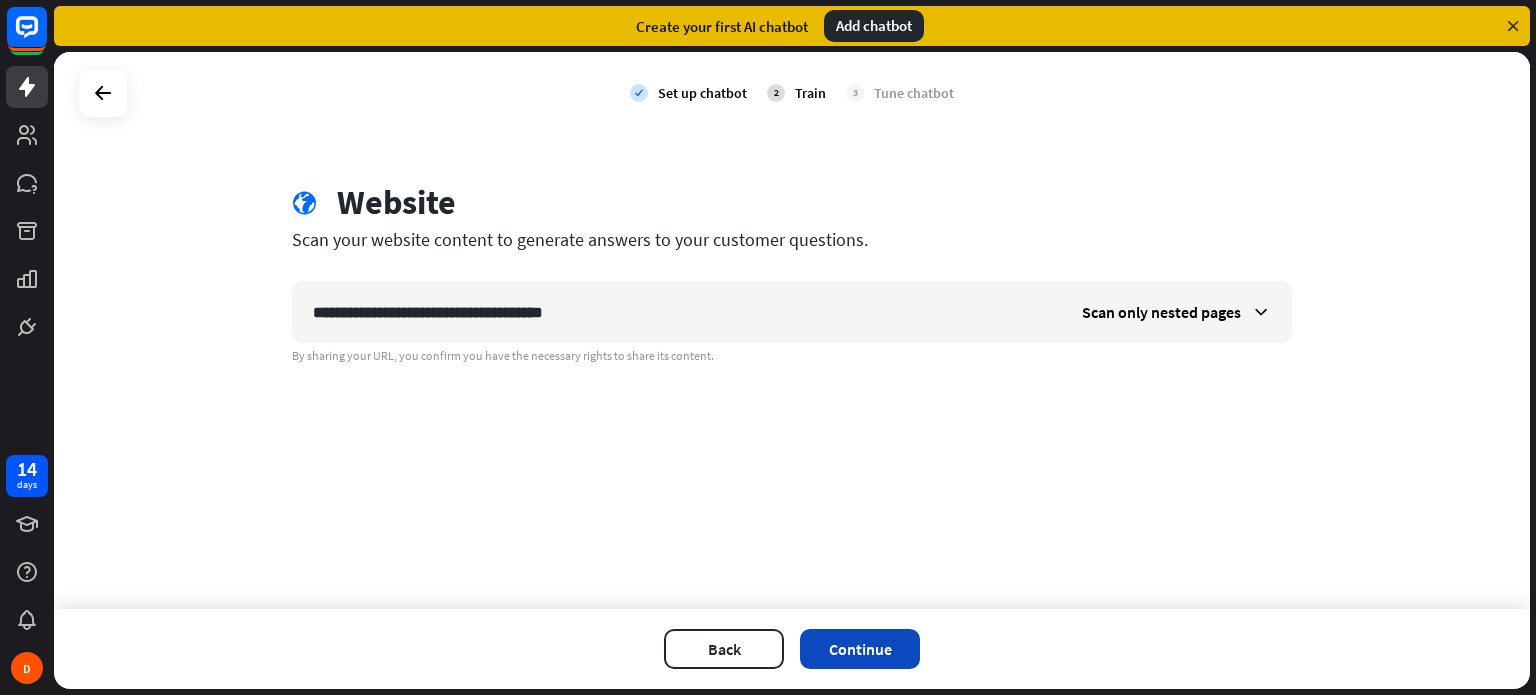 click on "Continue" at bounding box center (860, 649) 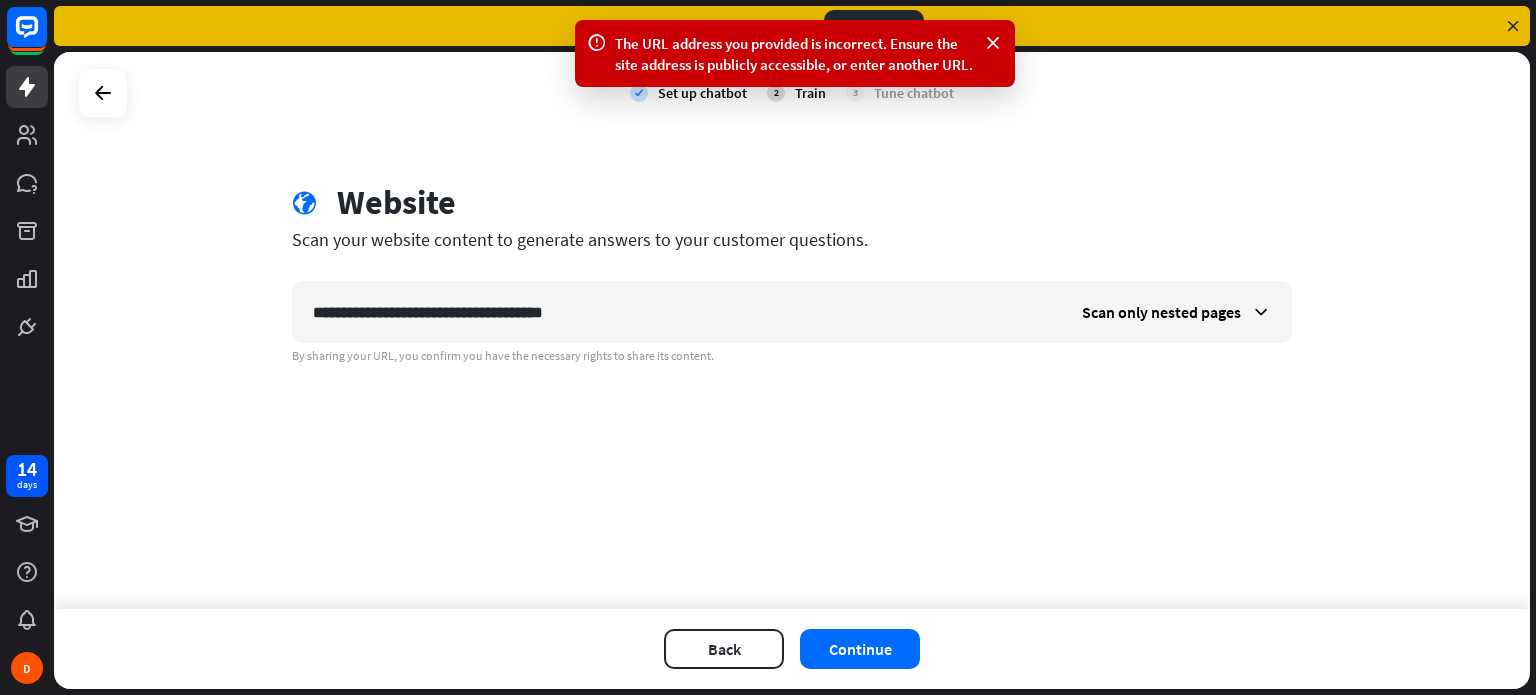 click on "The URL address you provided is incorrect. Ensure the site address is publicly accessible, or enter another URL." at bounding box center (795, 54) 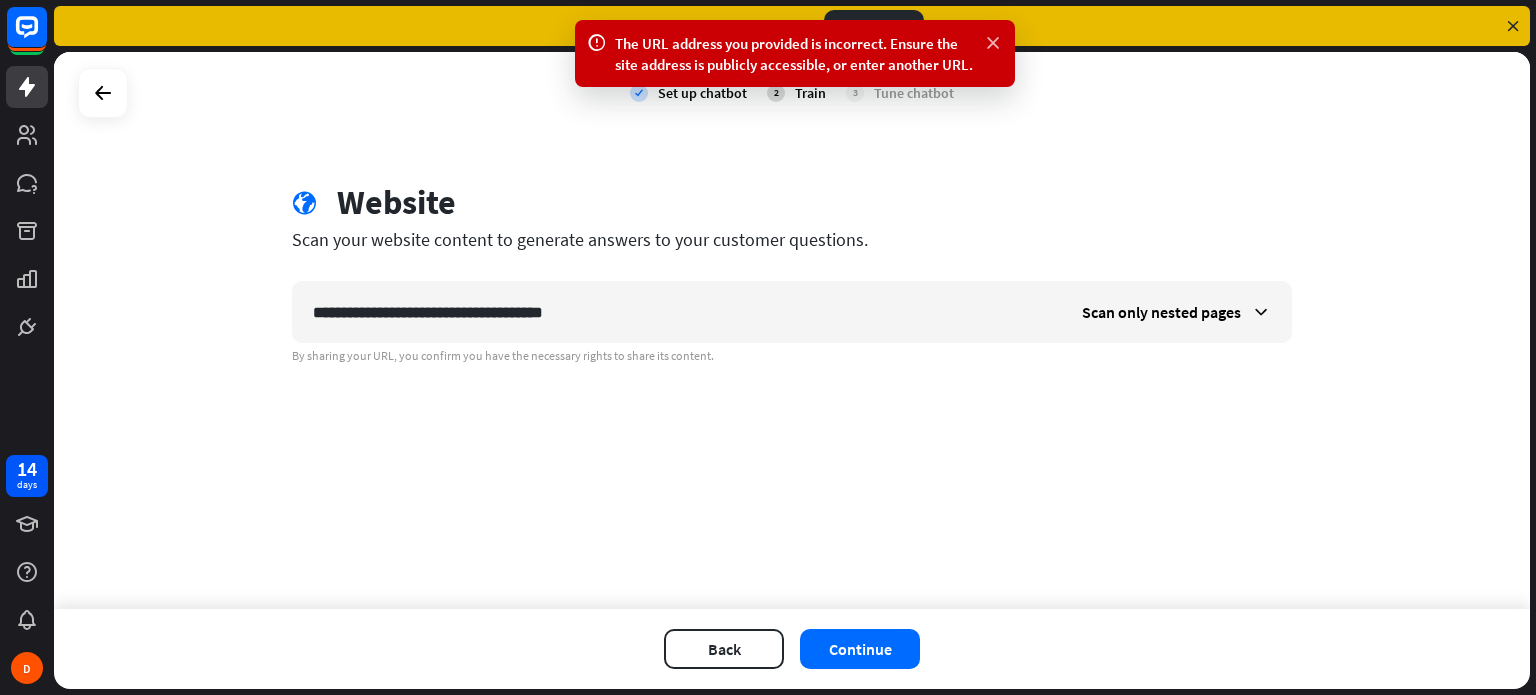 click at bounding box center (993, 43) 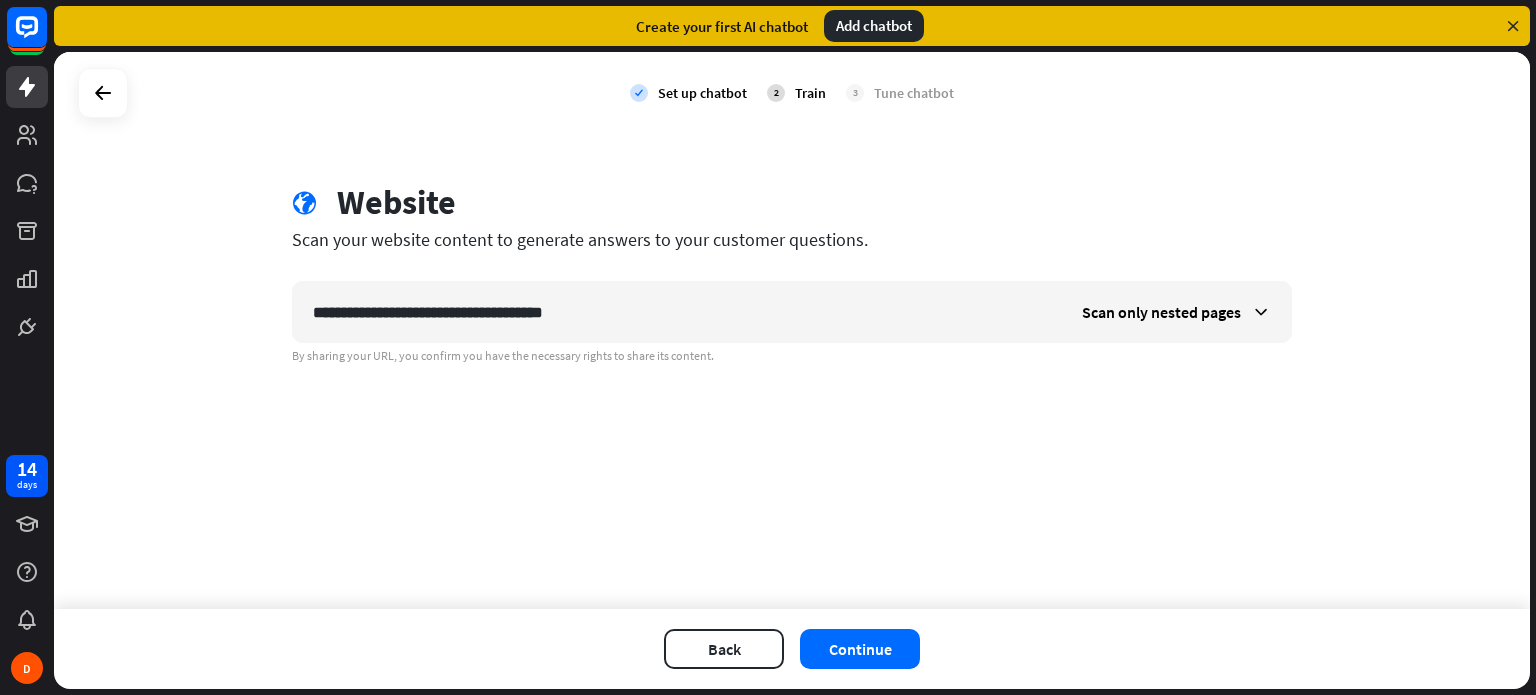 click on "3   Tune chatbot" at bounding box center (900, 93) 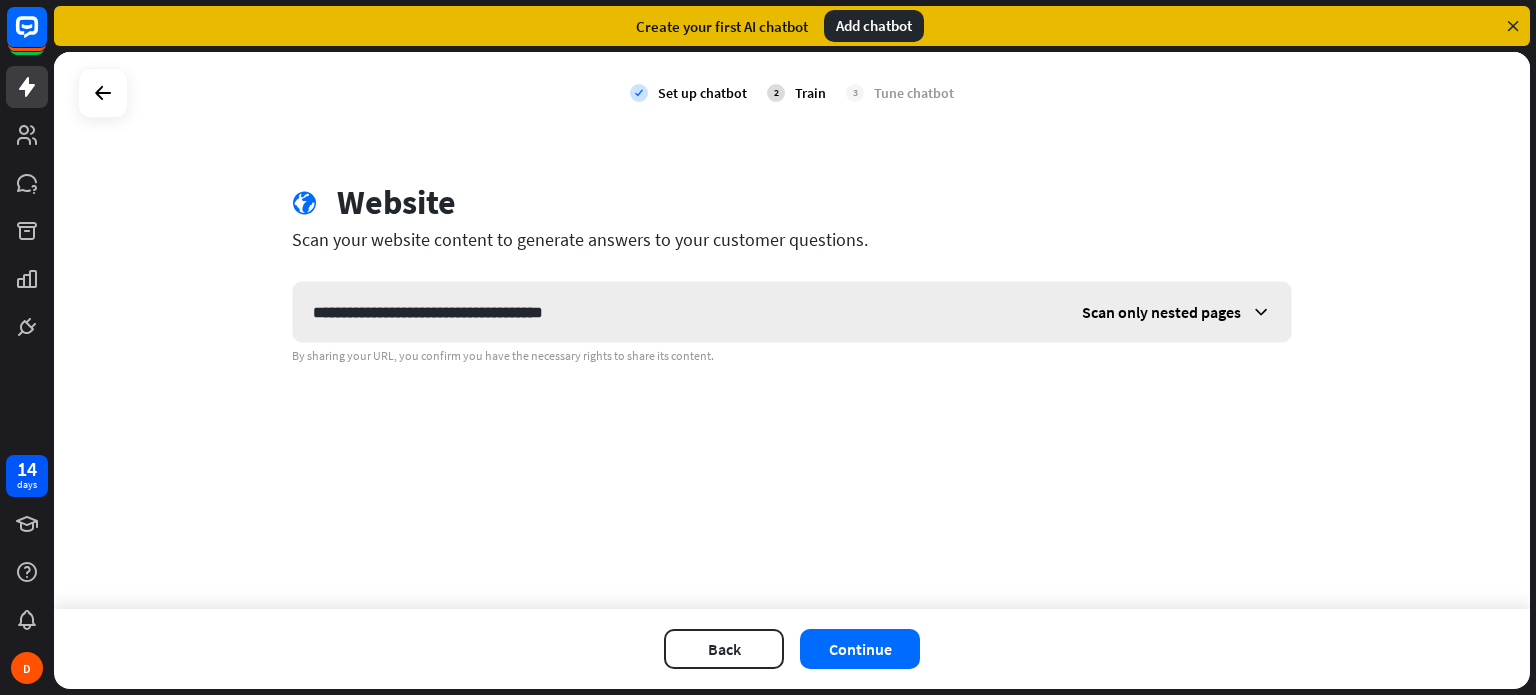 click on "Scan only nested pages" at bounding box center (1176, 312) 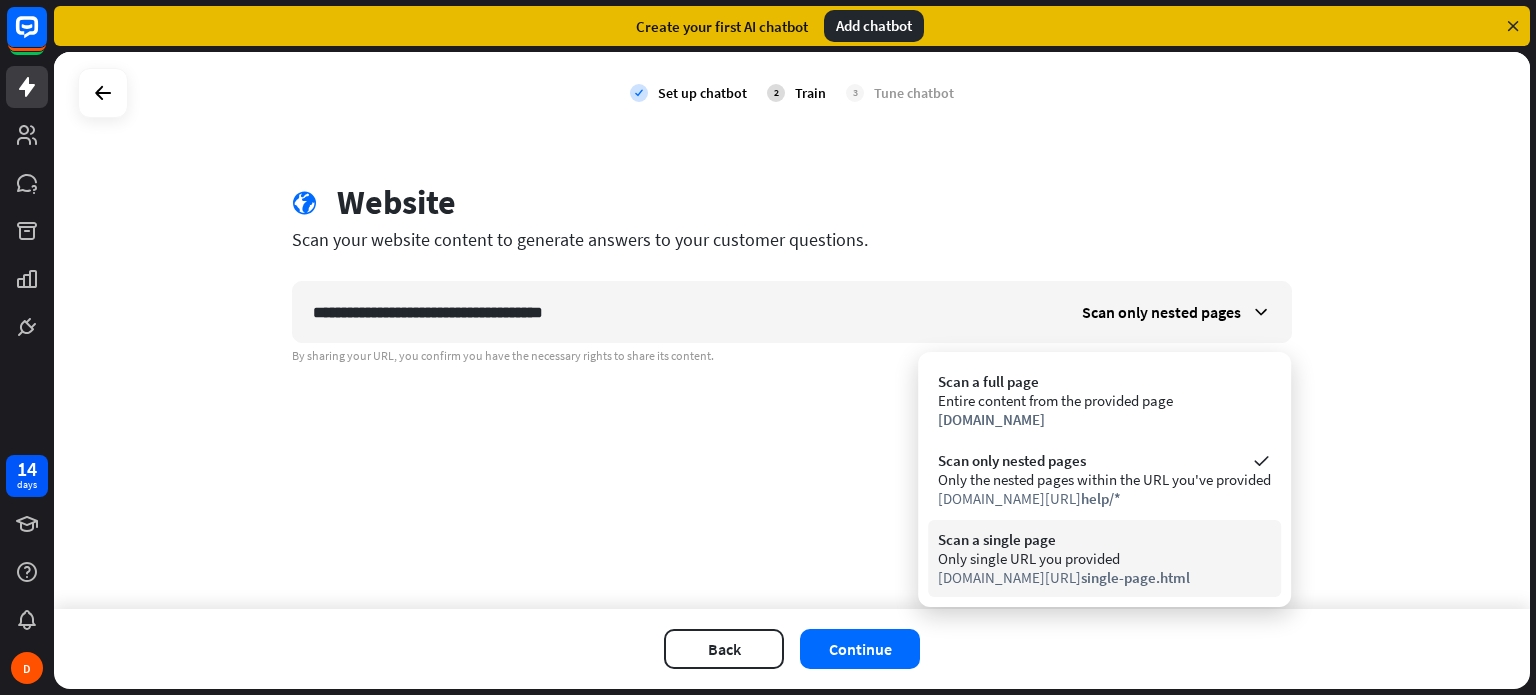 click on "Scan a single page" at bounding box center [1104, 539] 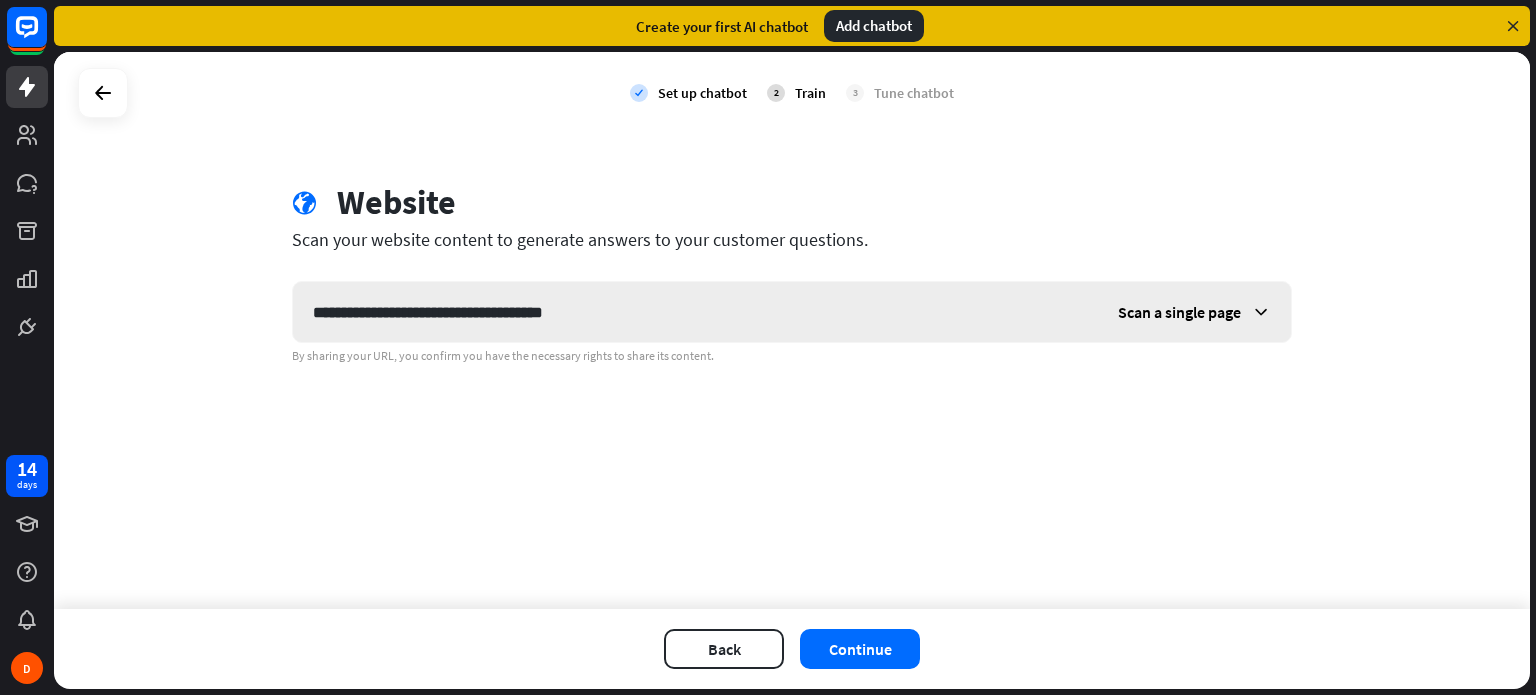 click on "**********" at bounding box center [792, 312] 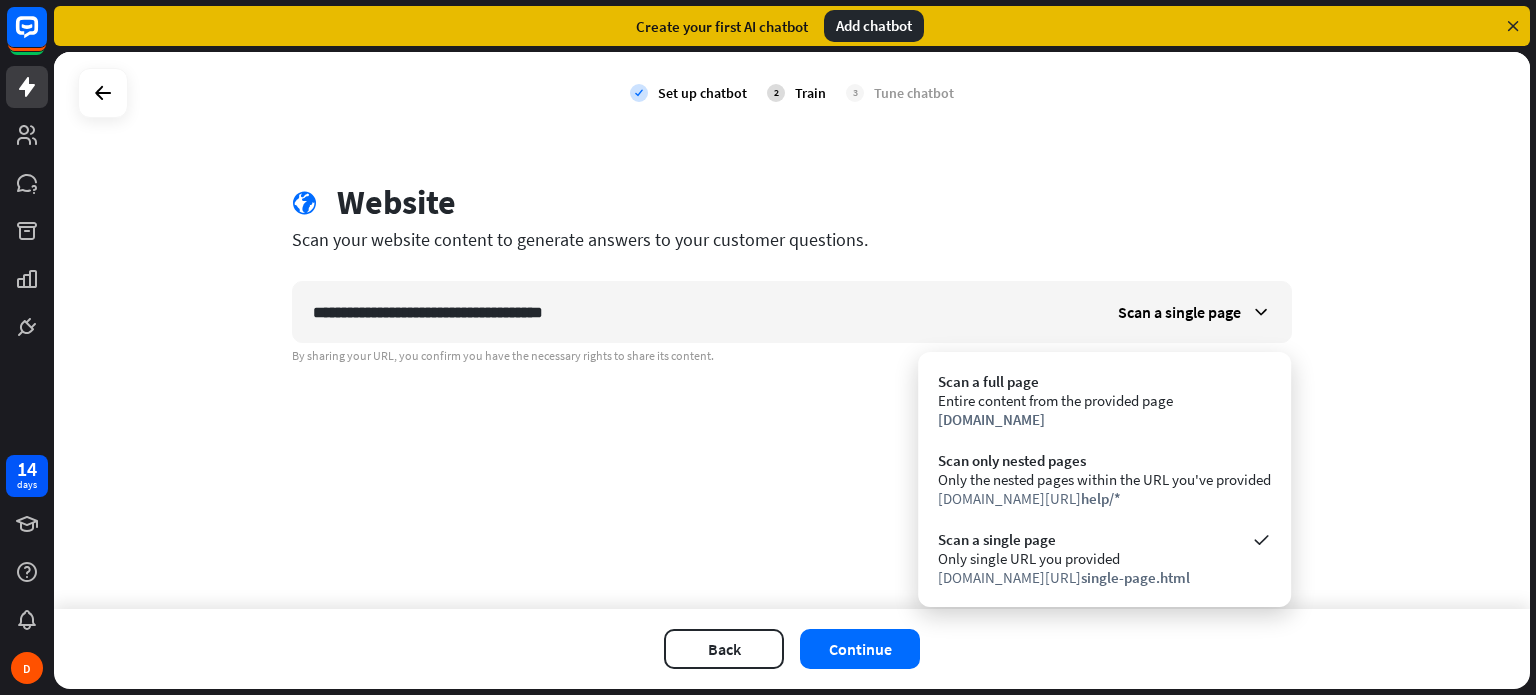 click on "Scan a full page   Entire content from the provided page   [DOMAIN_NAME]" at bounding box center [1104, 400] 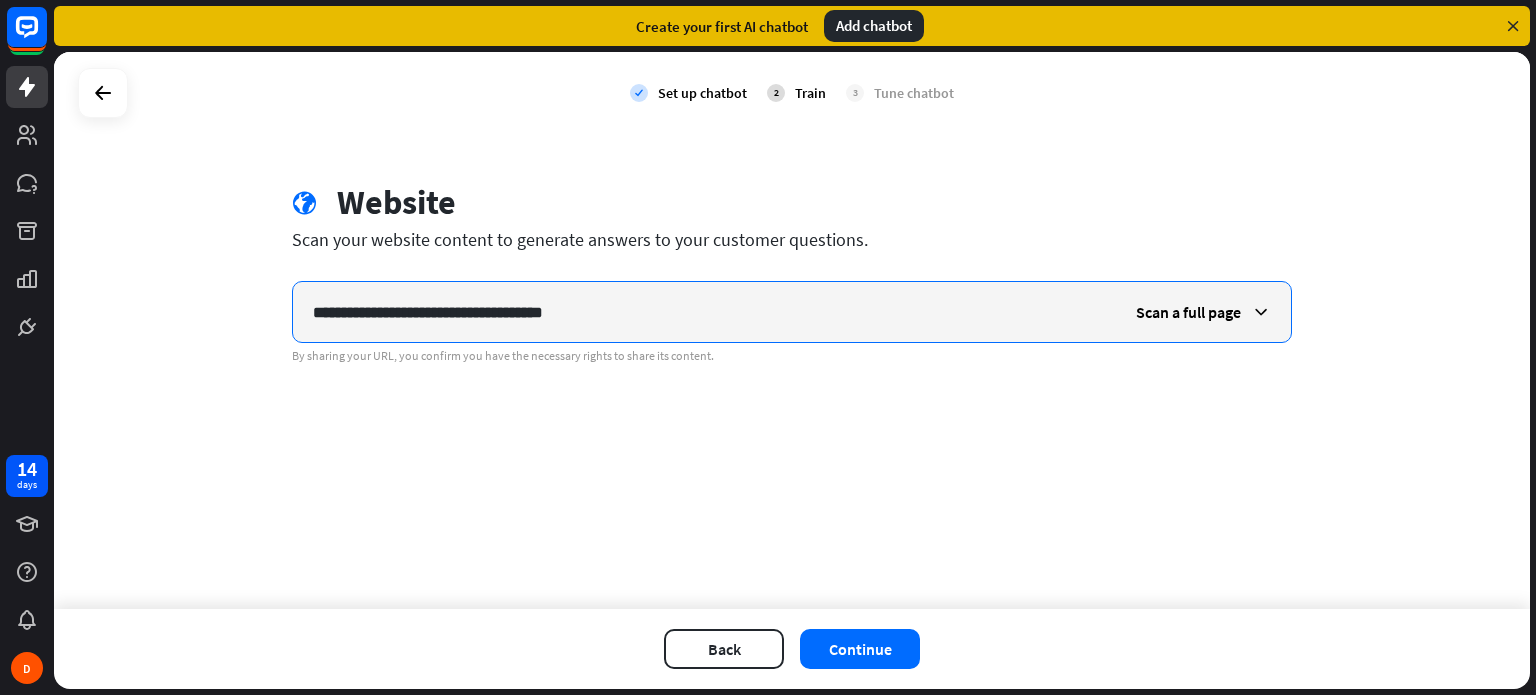 drag, startPoint x: 946, startPoint y: 314, endPoint x: 95, endPoint y: 152, distance: 866.2823 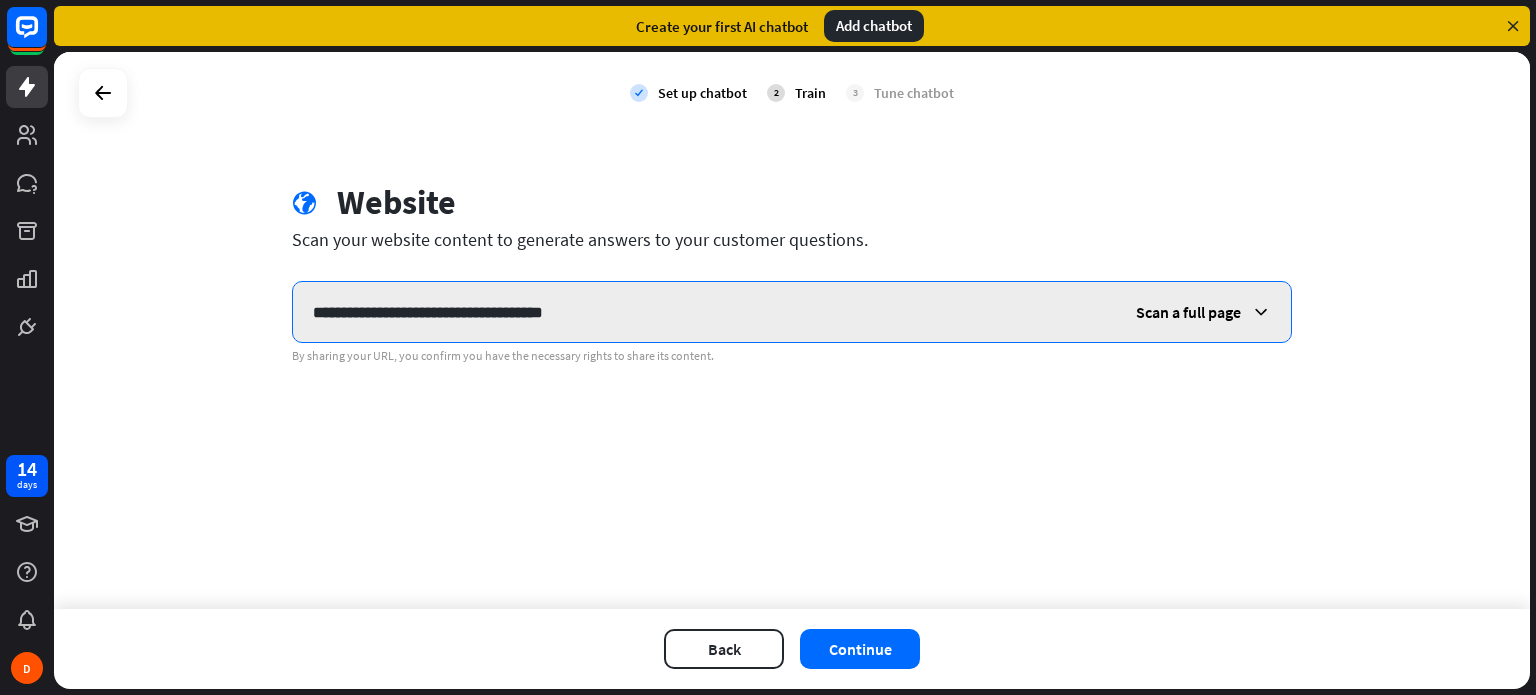 paste on "**********" 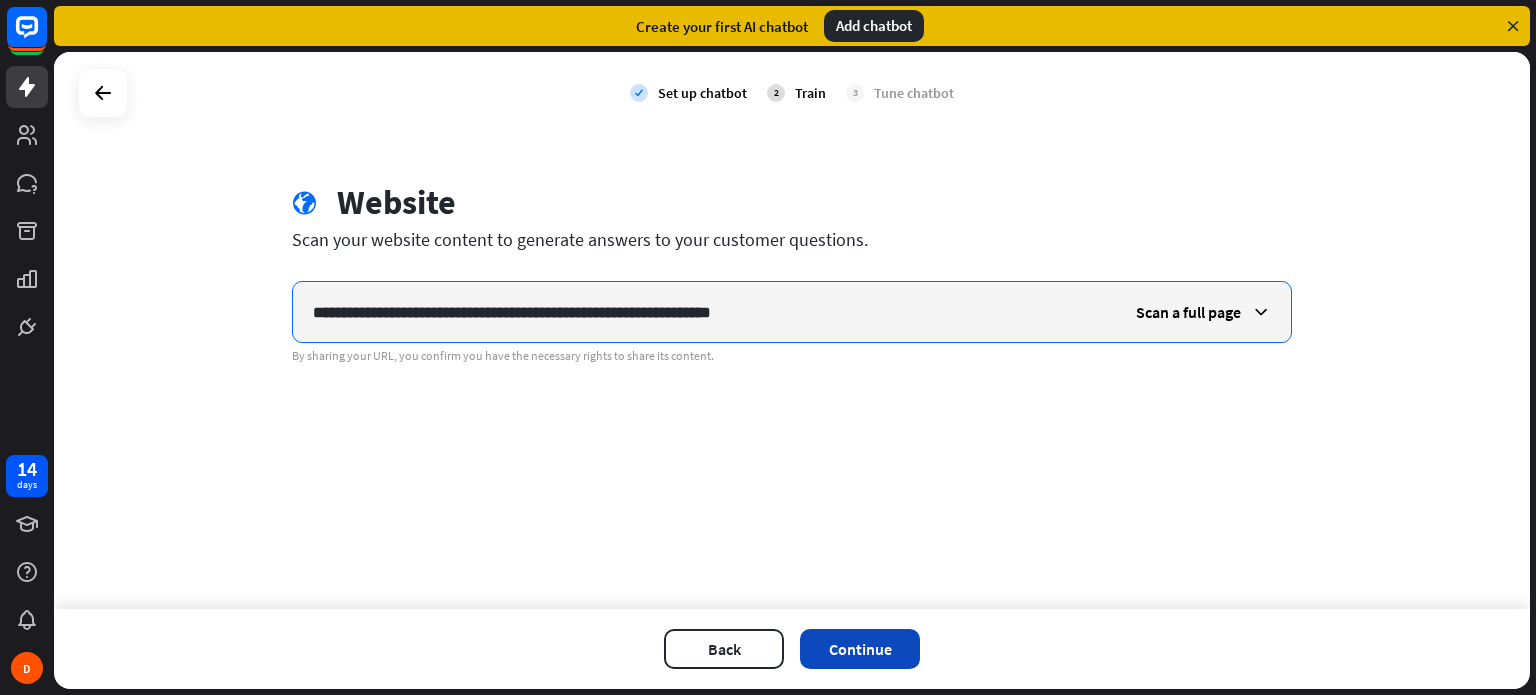 type on "**********" 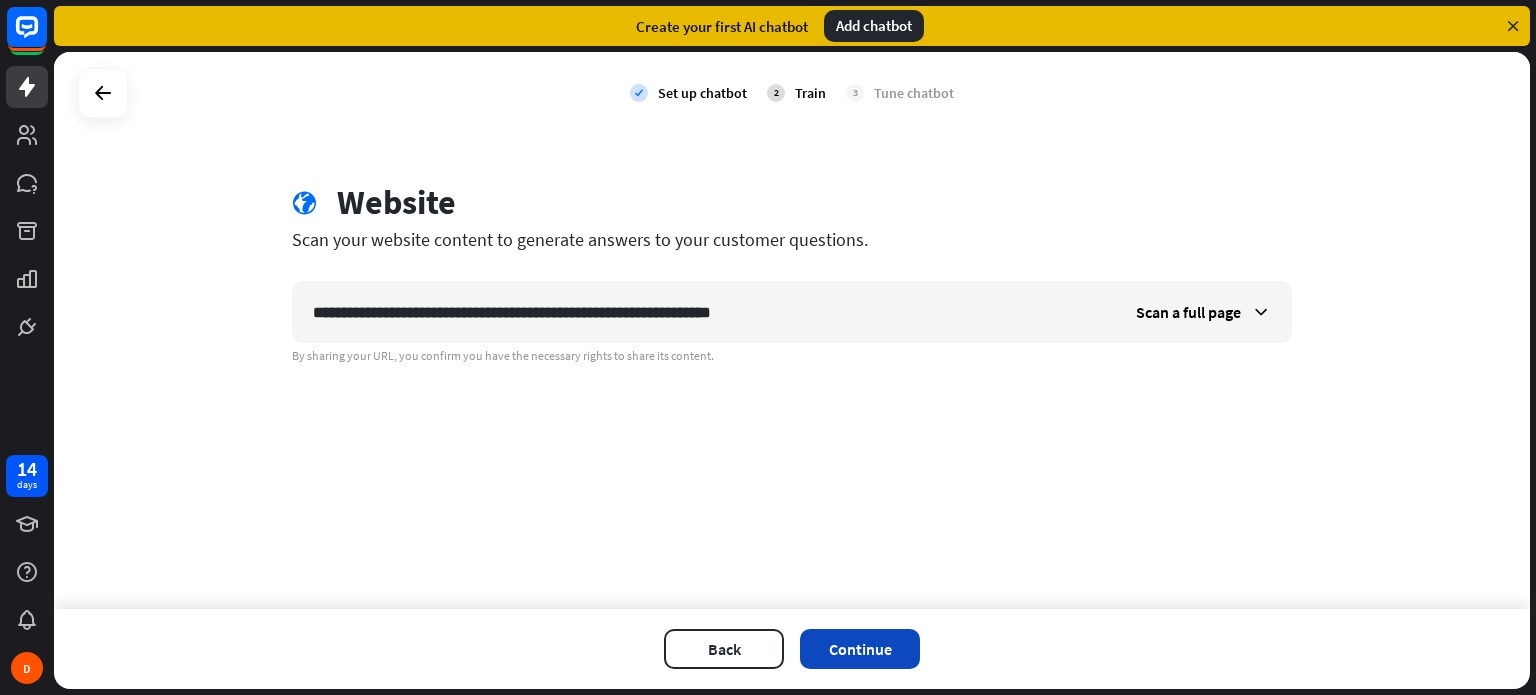 click on "Continue" at bounding box center (860, 649) 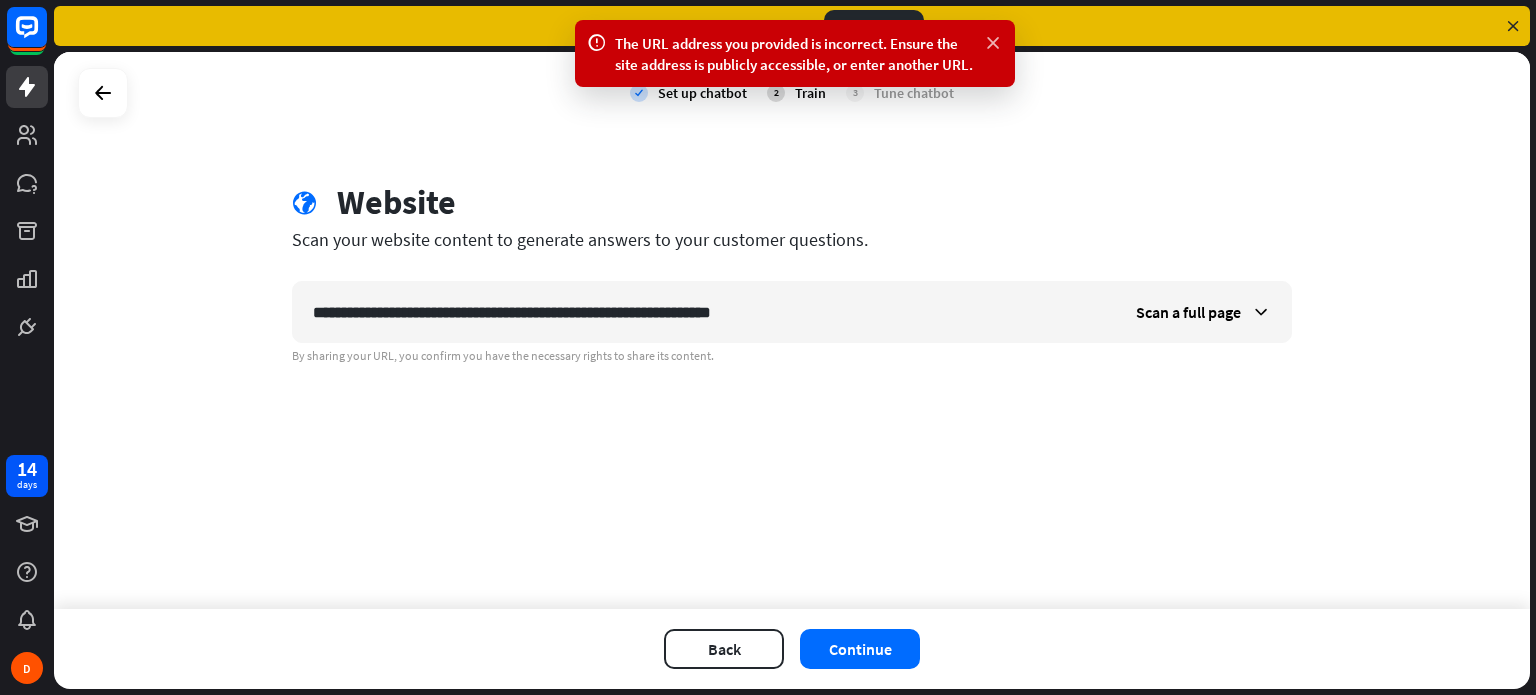 click at bounding box center (993, 43) 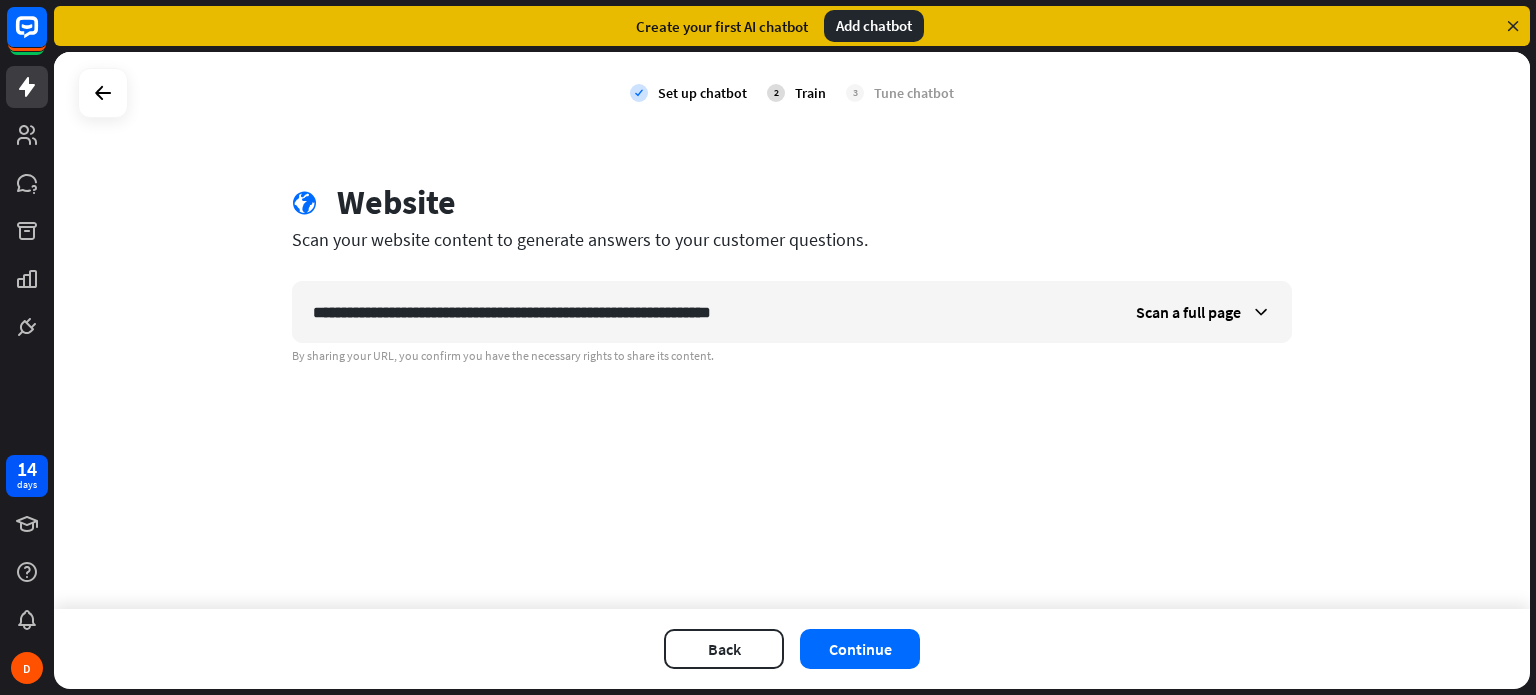 click on "Tune chatbot" at bounding box center (914, 93) 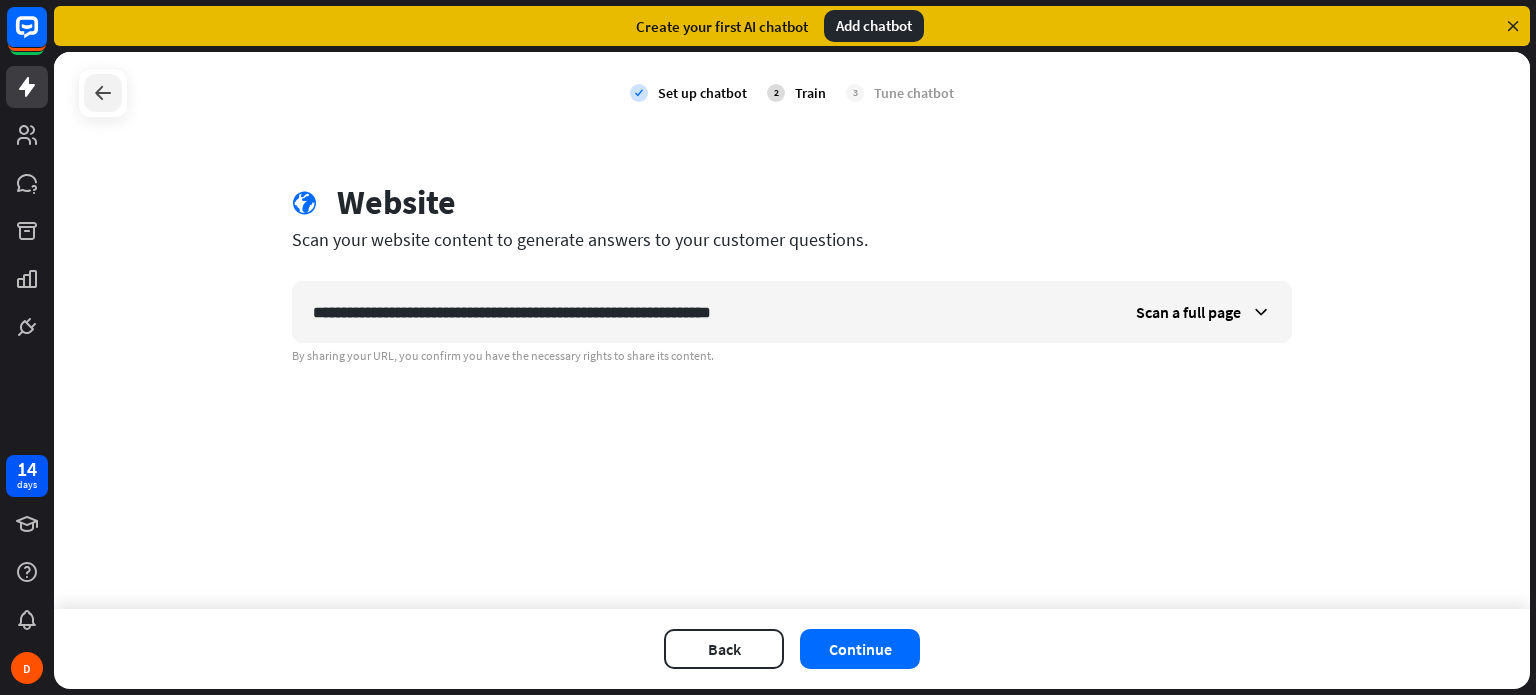click at bounding box center [103, 93] 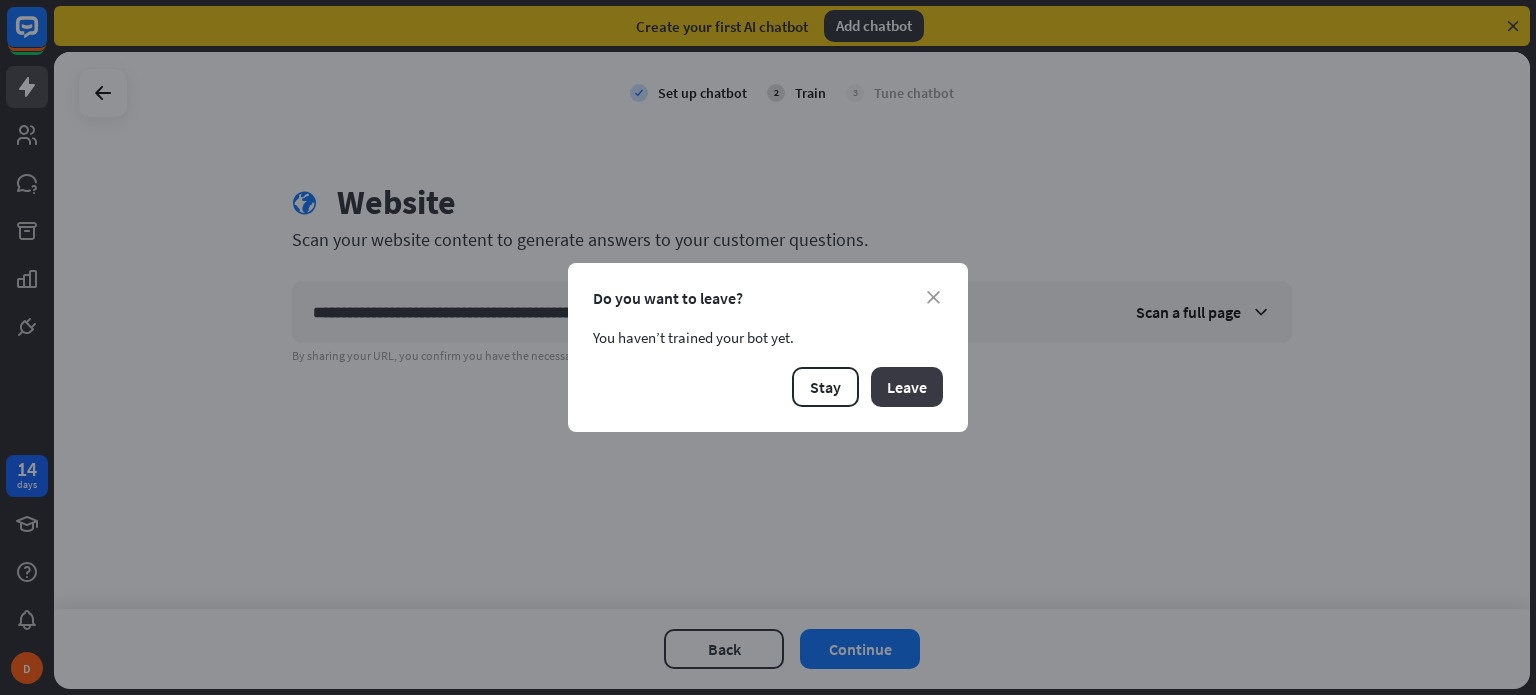 click on "Leave" at bounding box center [907, 387] 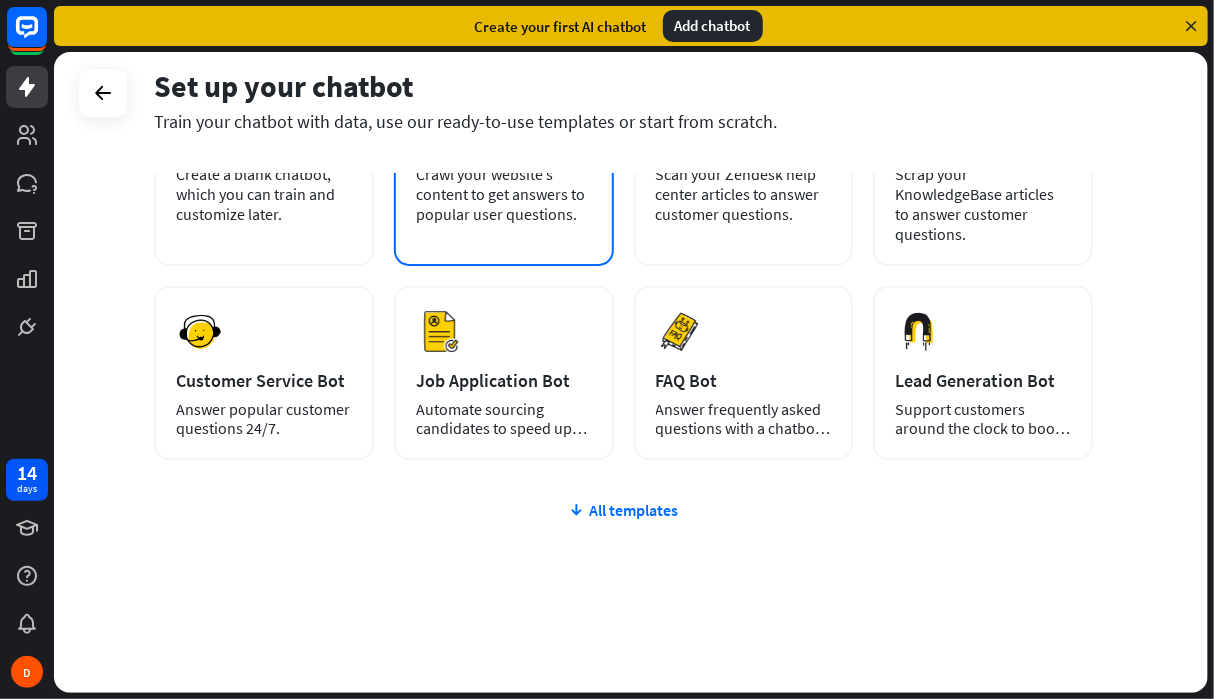 scroll, scrollTop: 204, scrollLeft: 0, axis: vertical 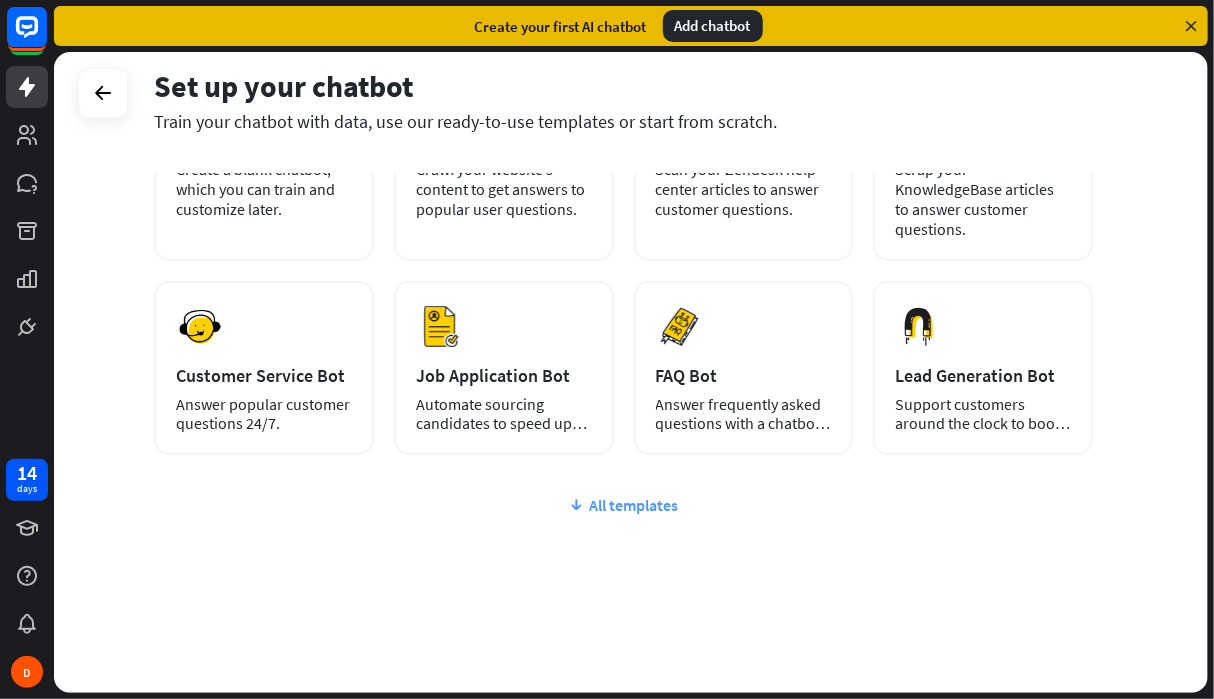 click on "All templates" at bounding box center (623, 505) 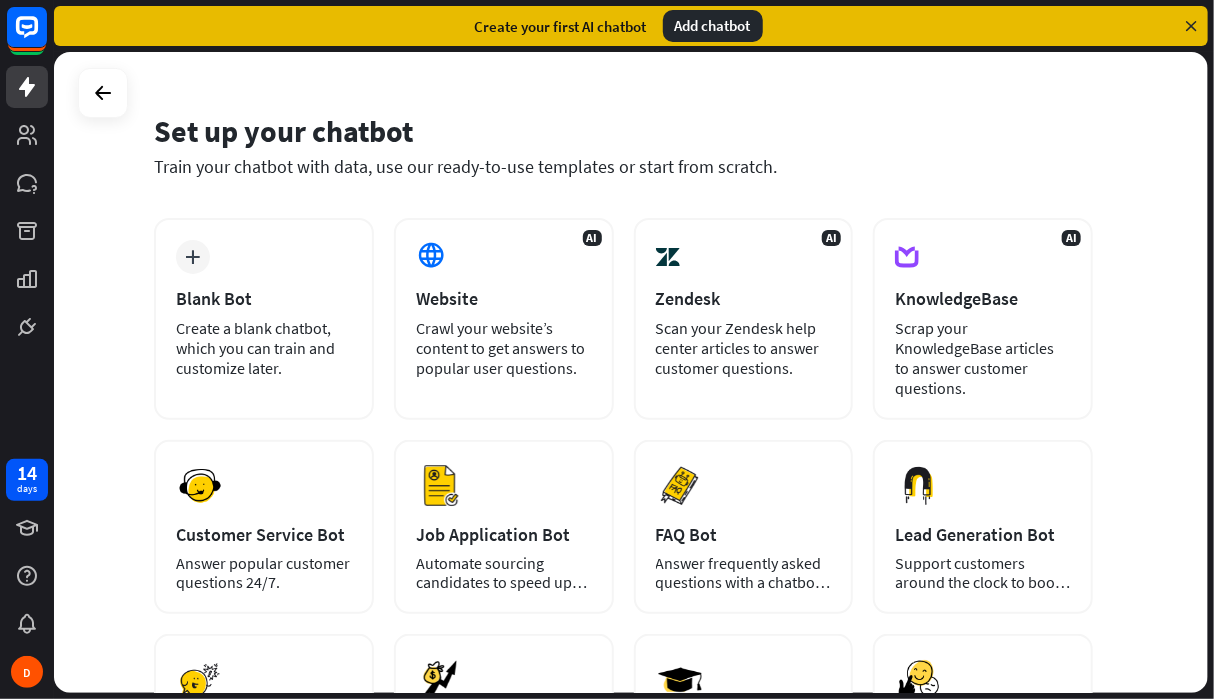 scroll, scrollTop: 0, scrollLeft: 0, axis: both 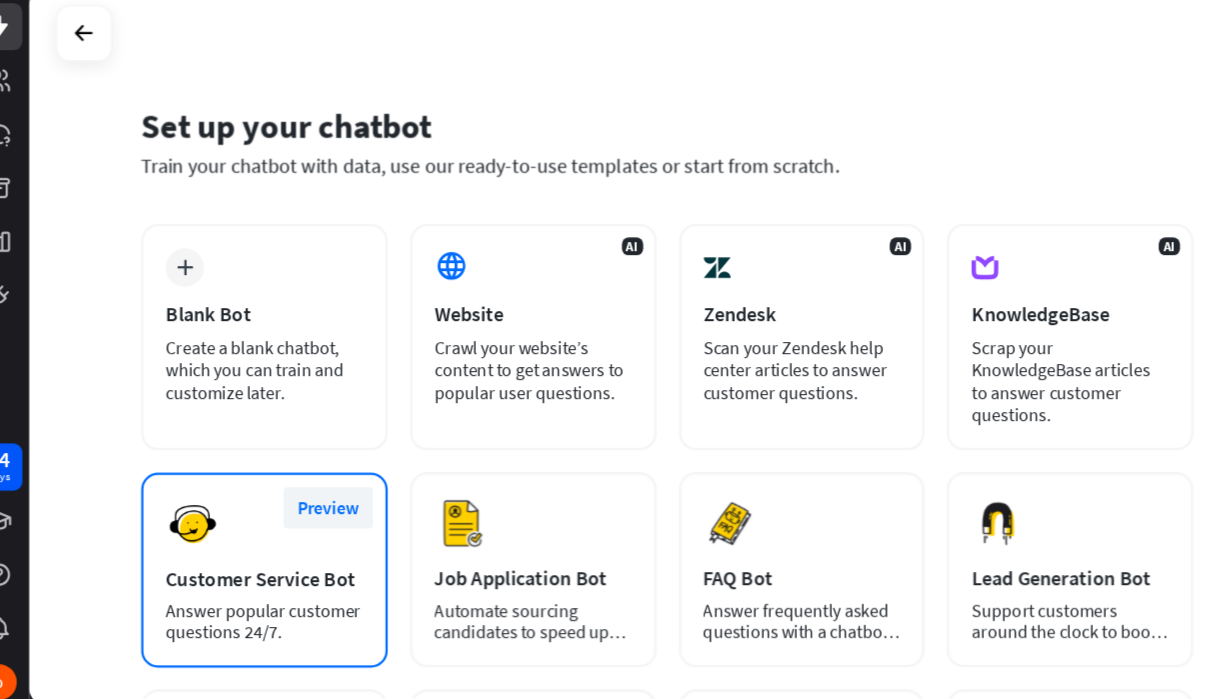 click on "Preview" at bounding box center (321, 516) 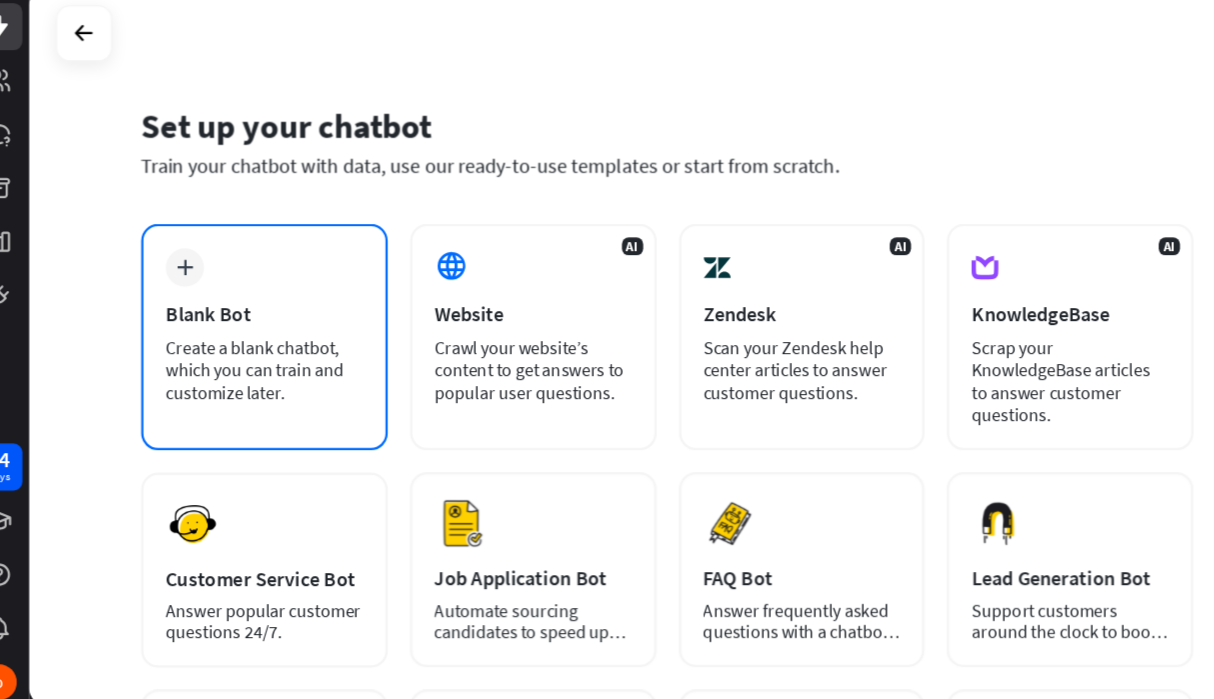 drag, startPoint x: 260, startPoint y: 359, endPoint x: 188, endPoint y: 370, distance: 72.835434 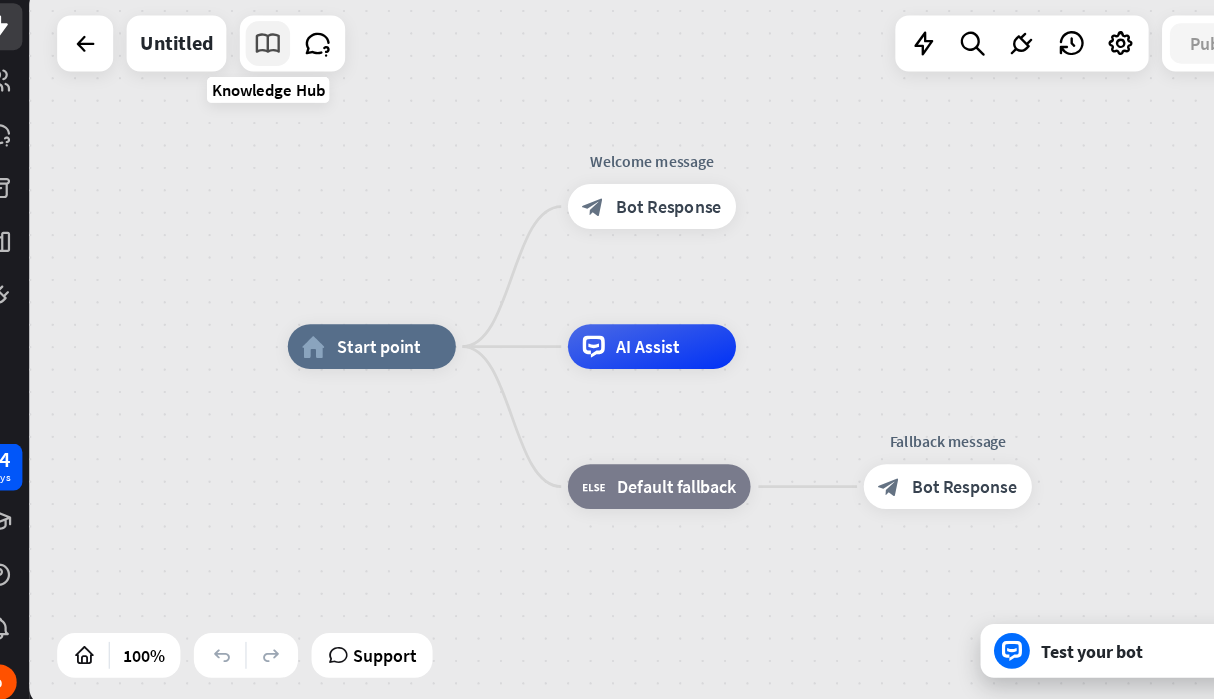 click at bounding box center (267, 102) 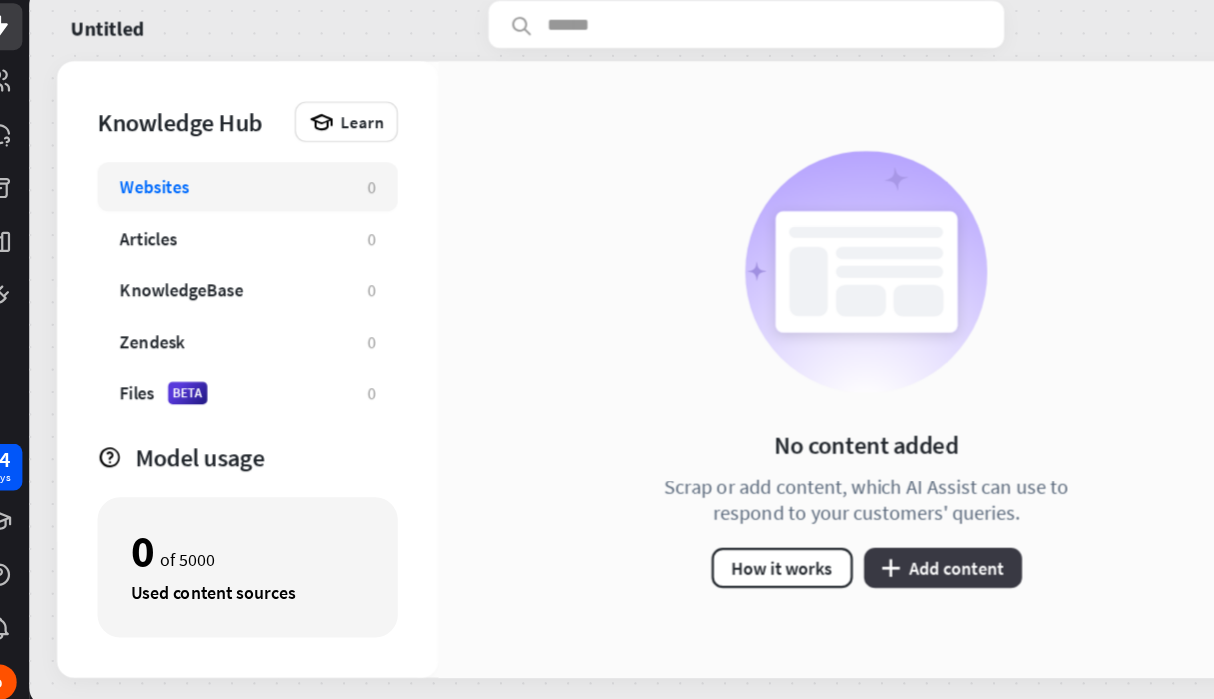 click on "plus
Add content" at bounding box center (869, 570) 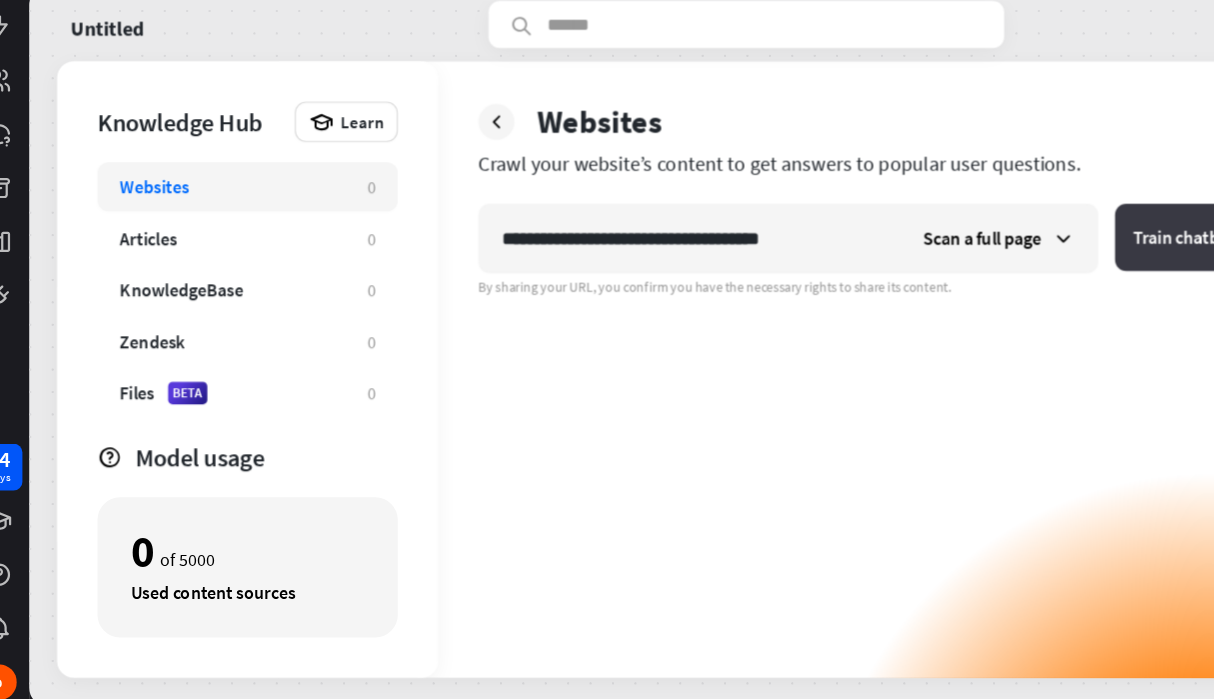type on "**********" 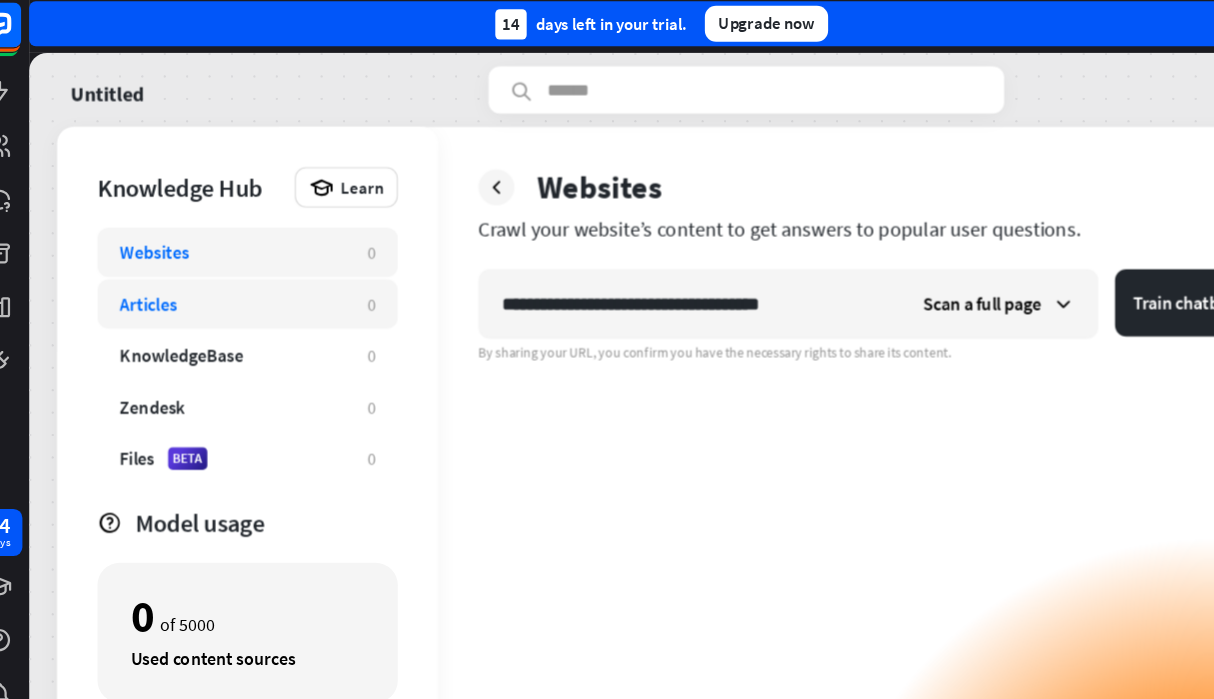 click on "Articles     0" at bounding box center [249, 276] 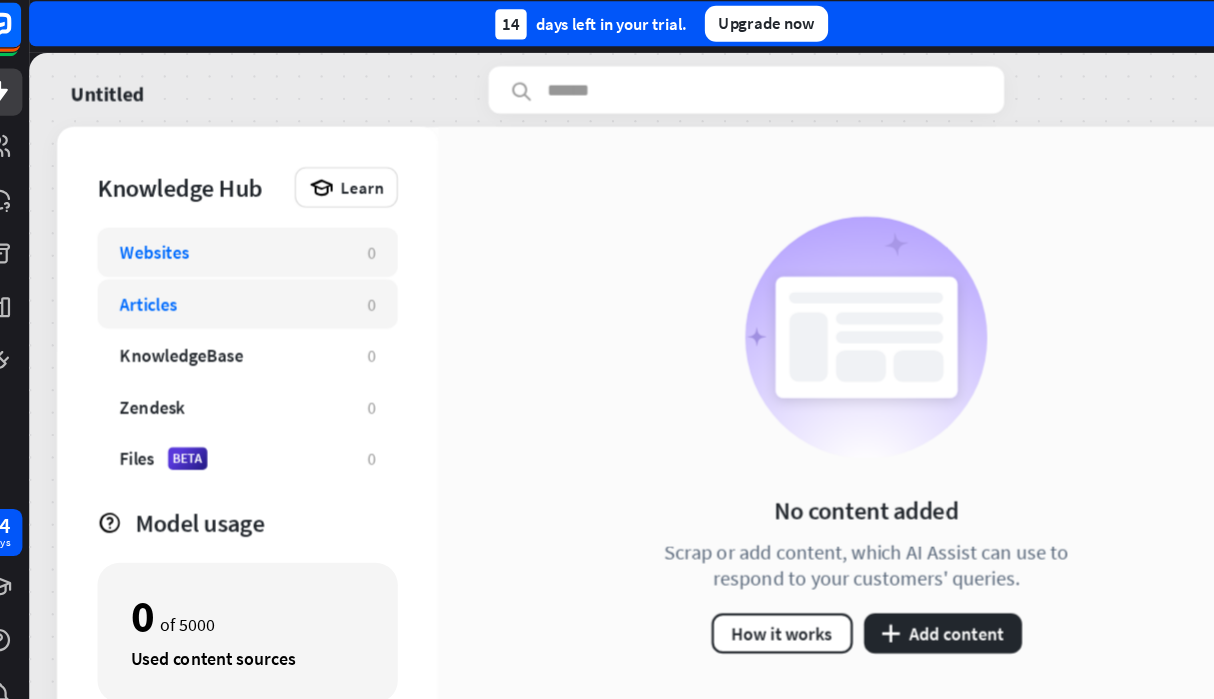 click on "Websites" at bounding box center (235, 230) 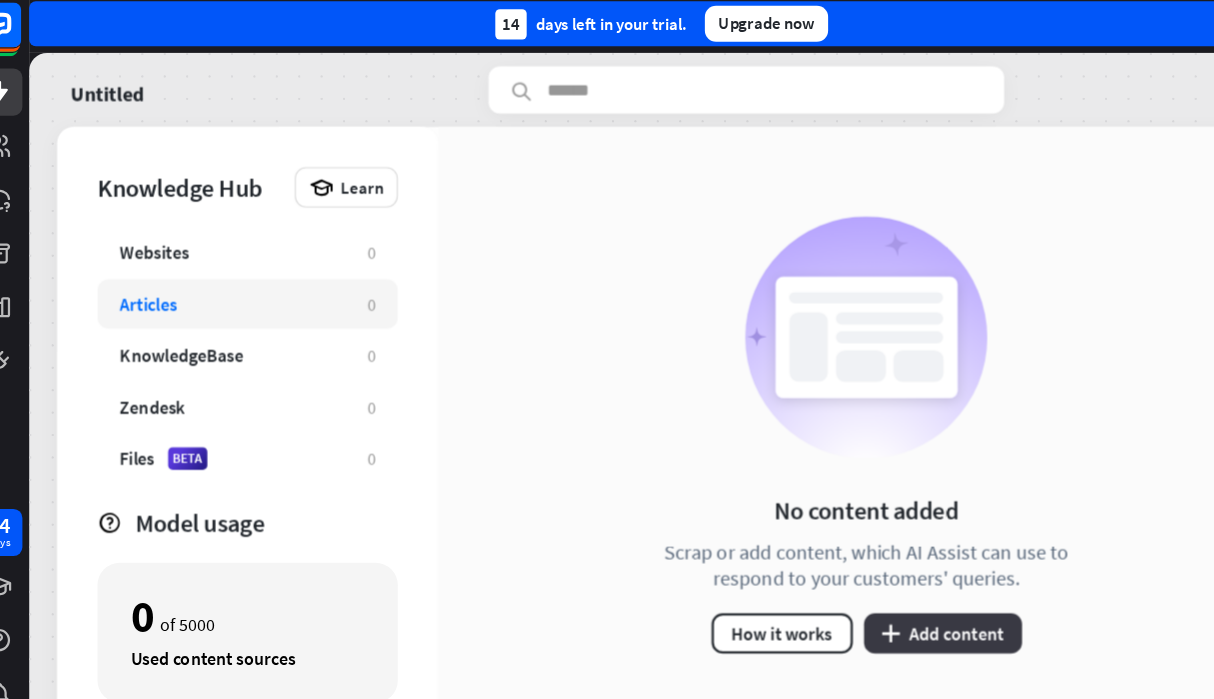 click on "plus
Add content" at bounding box center (869, 570) 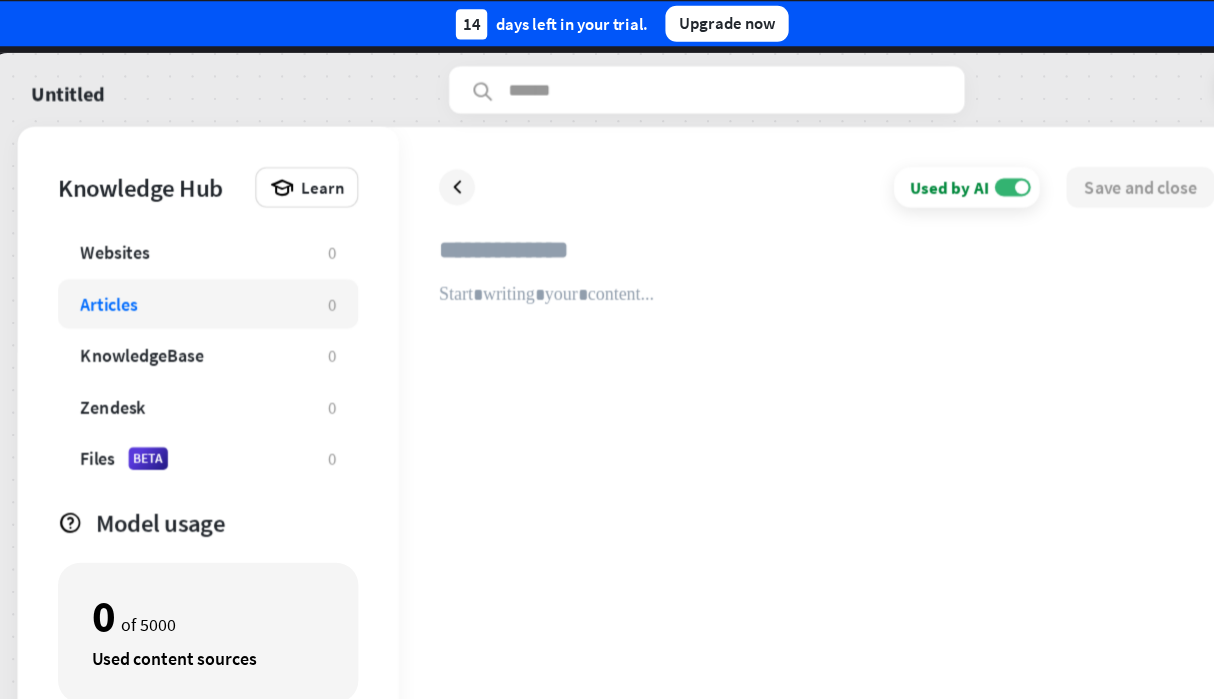 click at bounding box center (801, 445) 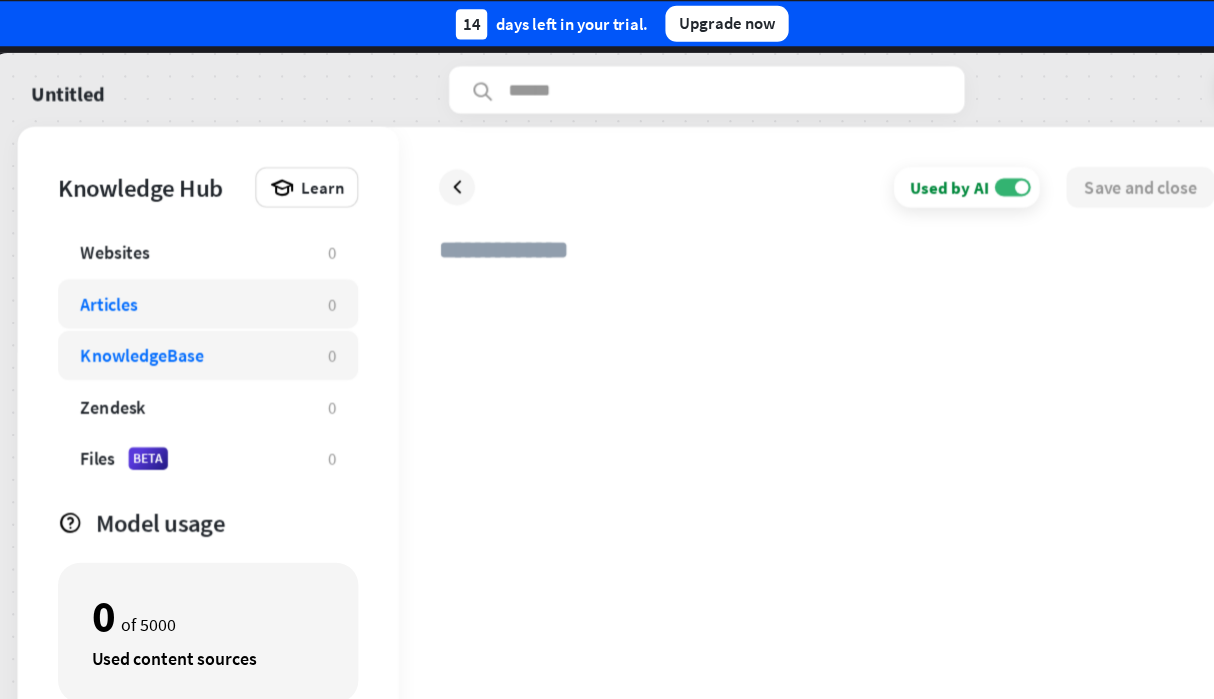 click on "KnowledgeBase" at bounding box center [235, 322] 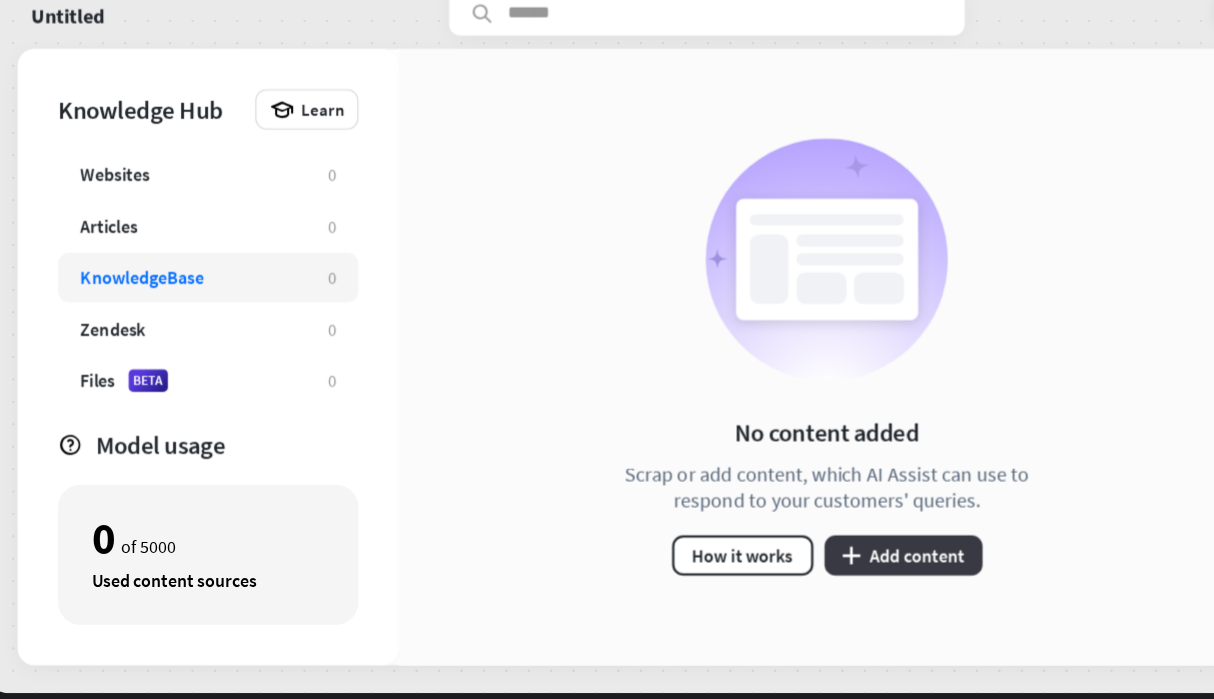 click on "plus
Add content" at bounding box center (869, 570) 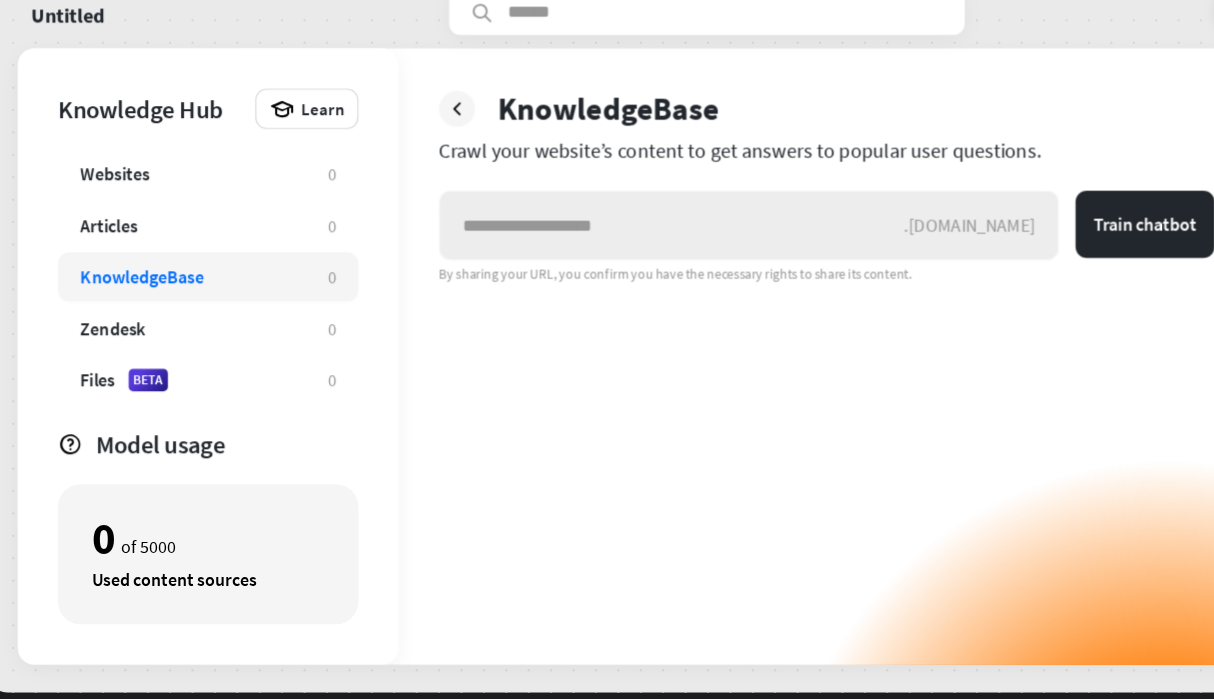 click on ".[DOMAIN_NAME]" at bounding box center (938, 276) 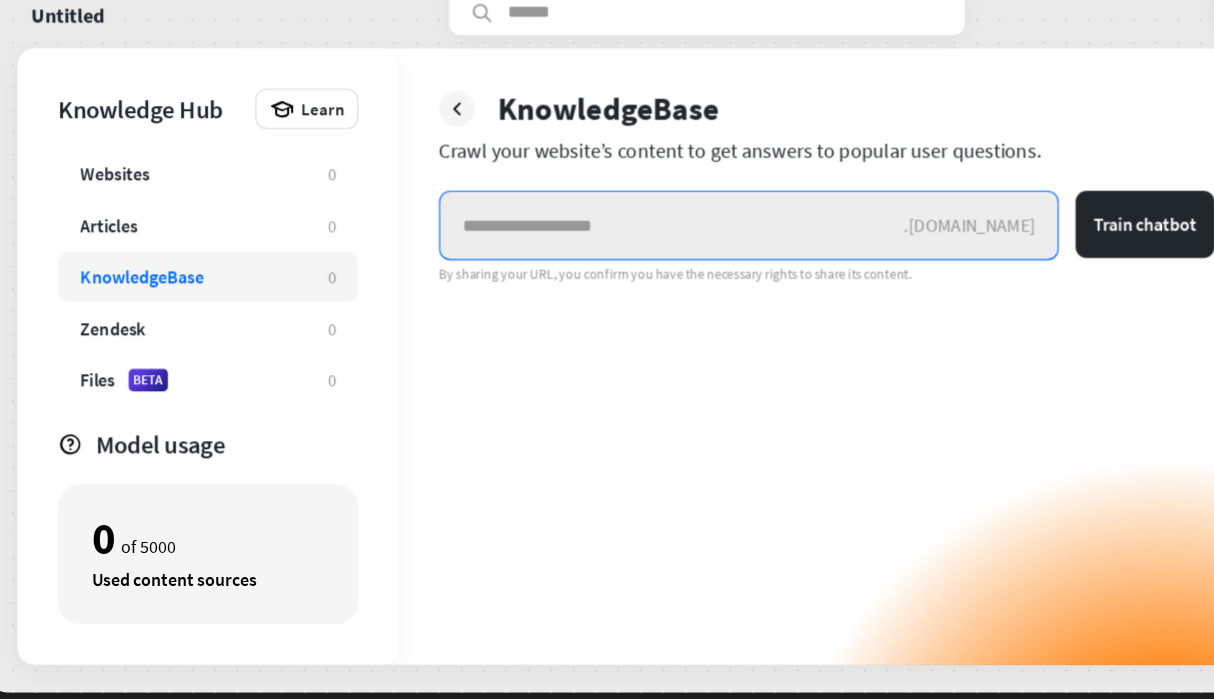click at bounding box center (663, 276) 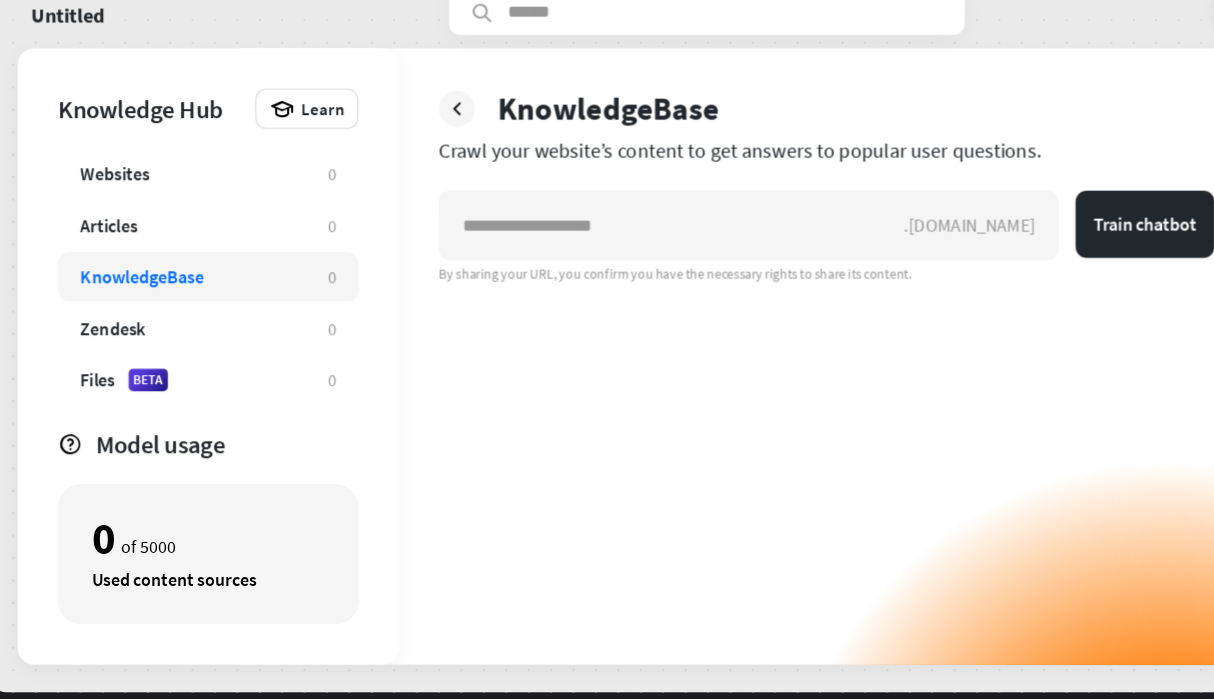 click on "KnowledgeBase     0" at bounding box center (249, 322) 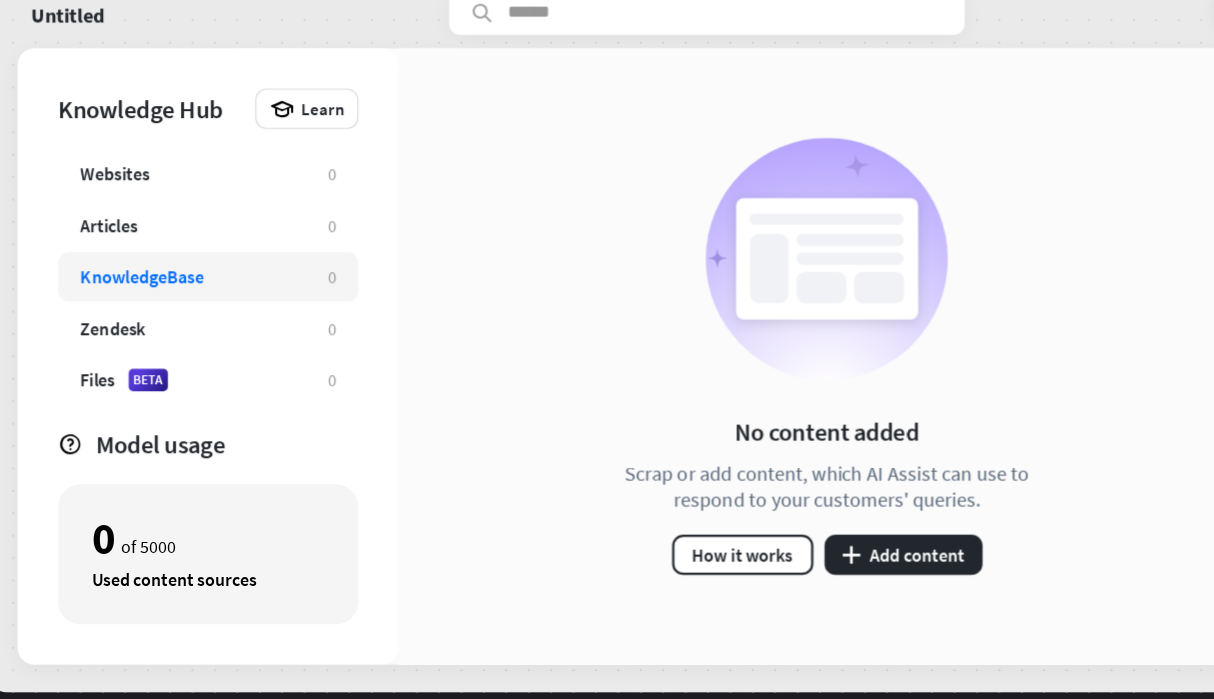 click on "KnowledgeBase" at bounding box center [190, 322] 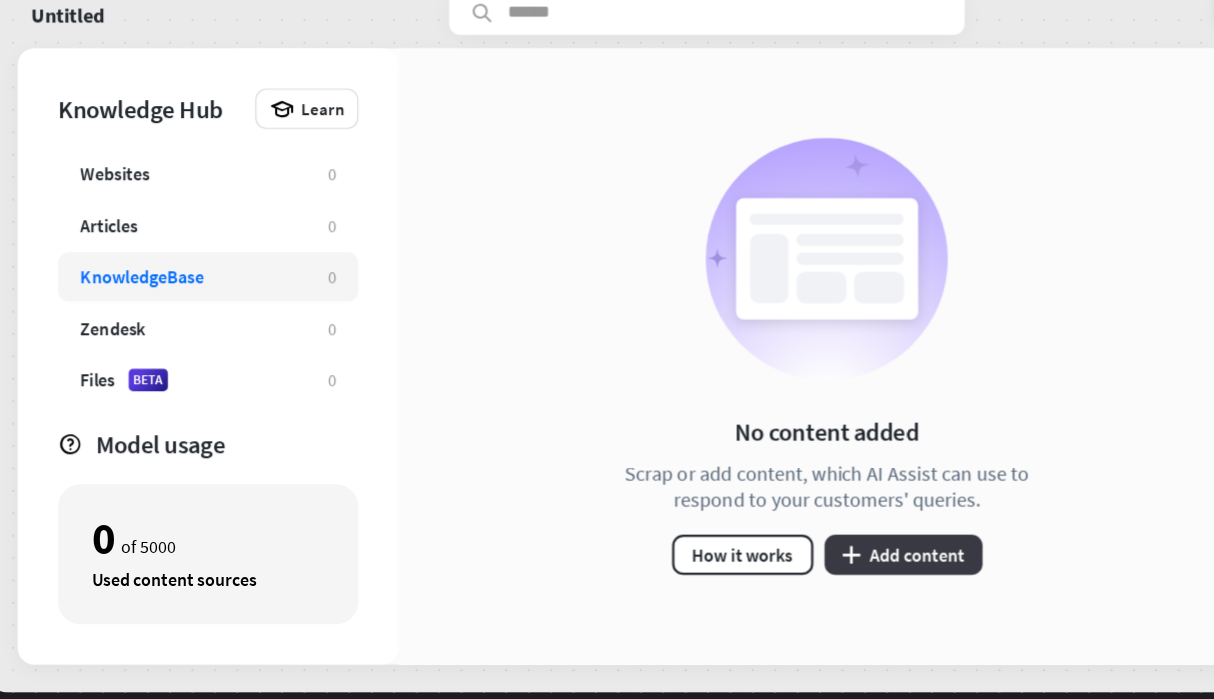 click on "plus
Add content" at bounding box center (869, 570) 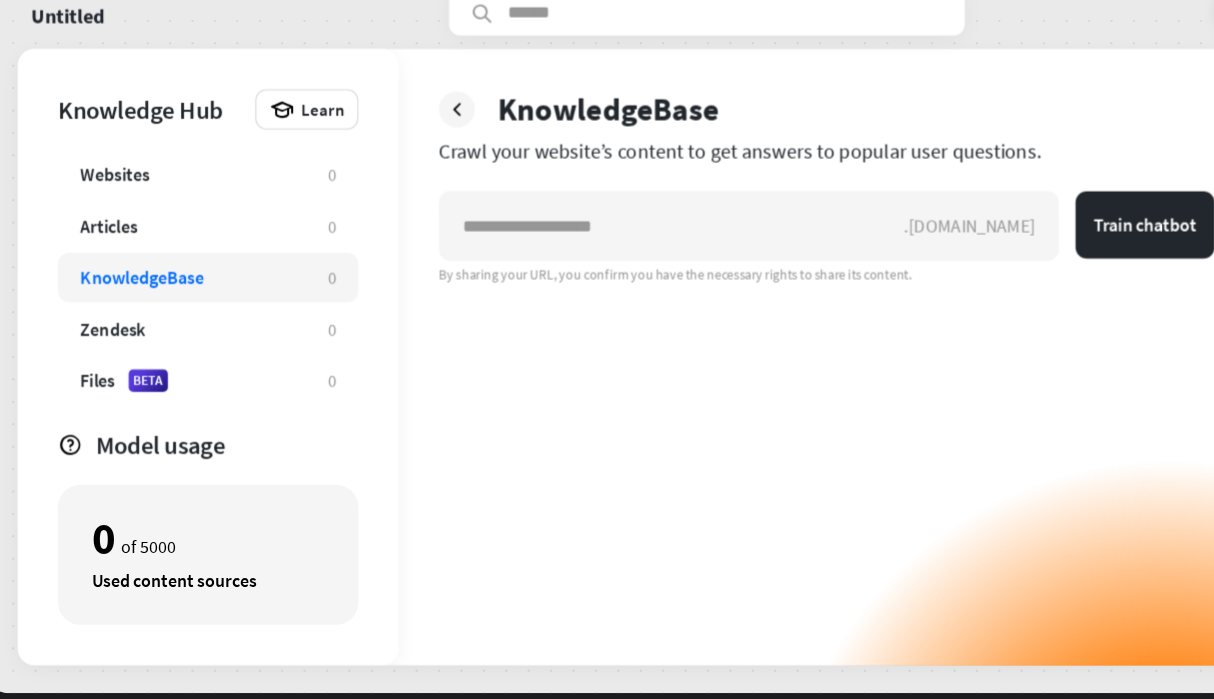 scroll, scrollTop: 0, scrollLeft: 0, axis: both 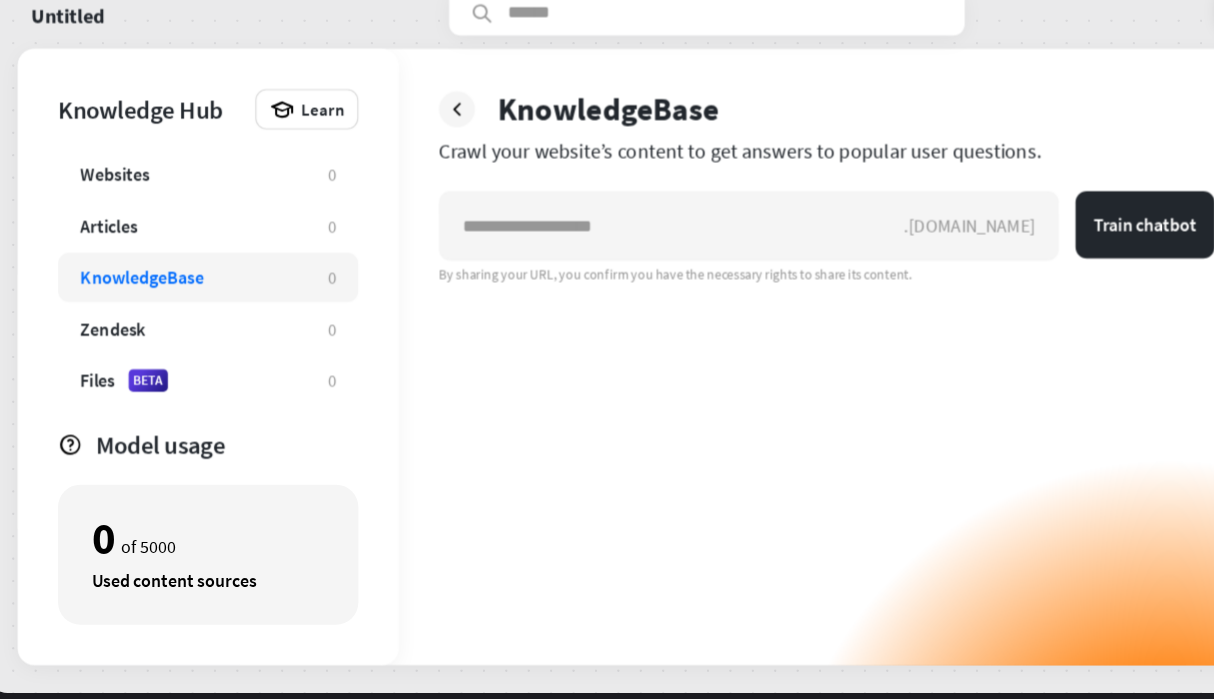 click on ".[DOMAIN_NAME]
Train chatbot
By sharing your URL, you confirm you have the necessary rights to
share its content." at bounding box center [801, 456] 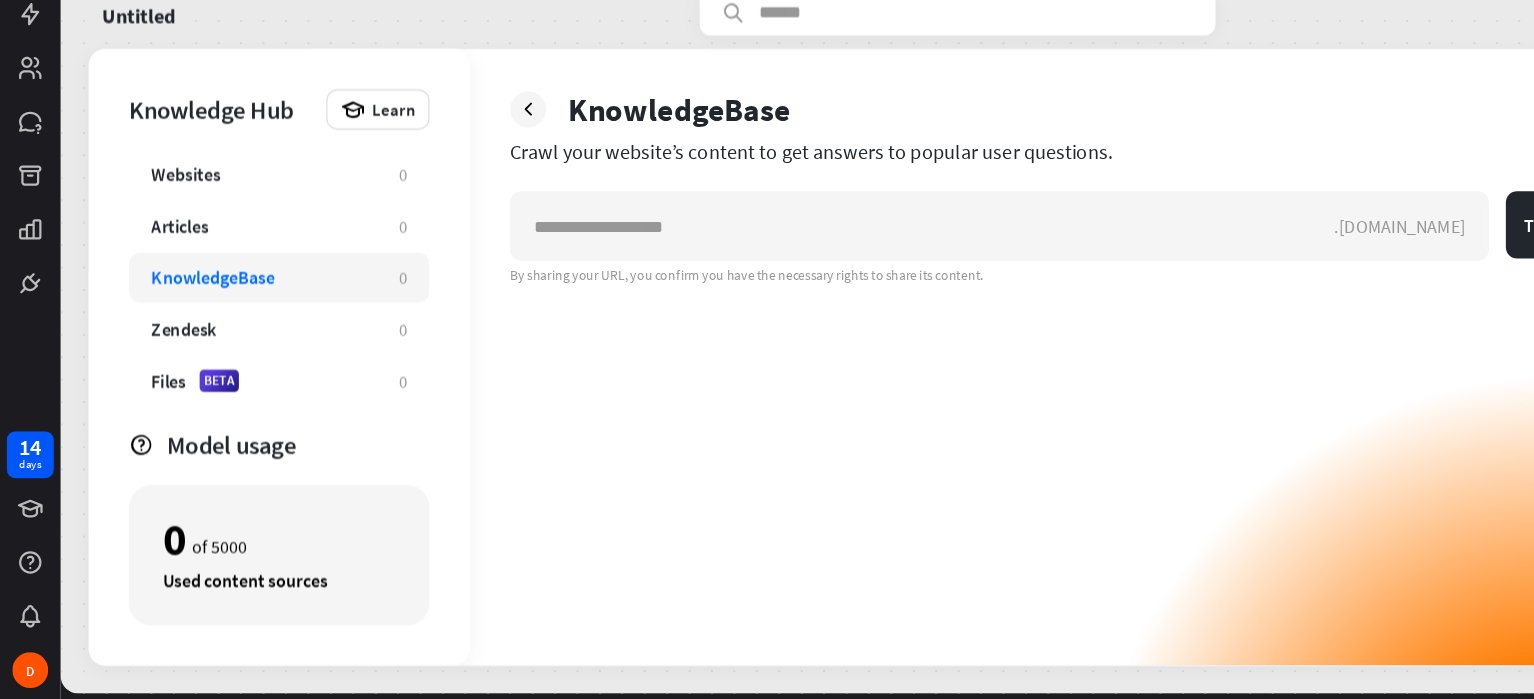 scroll, scrollTop: 0, scrollLeft: 0, axis: both 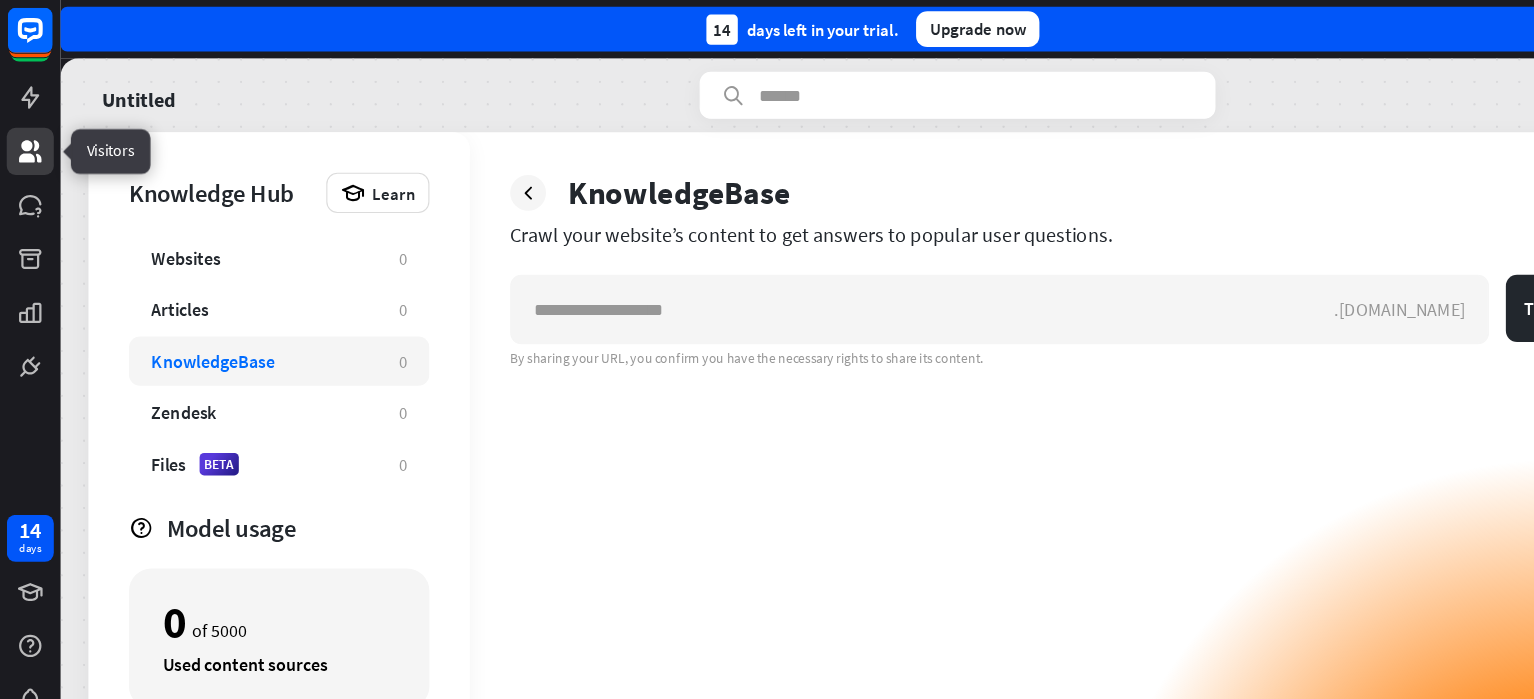 click at bounding box center (27, 135) 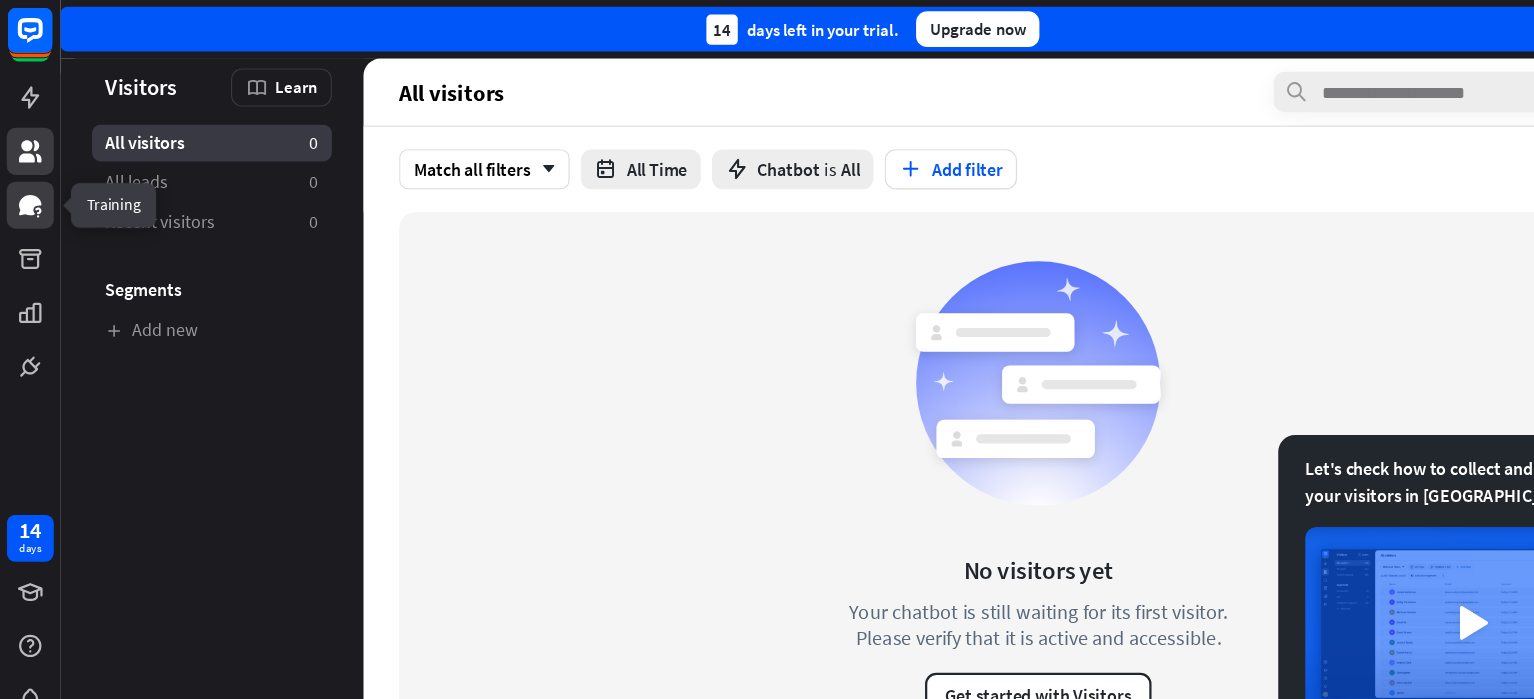 click 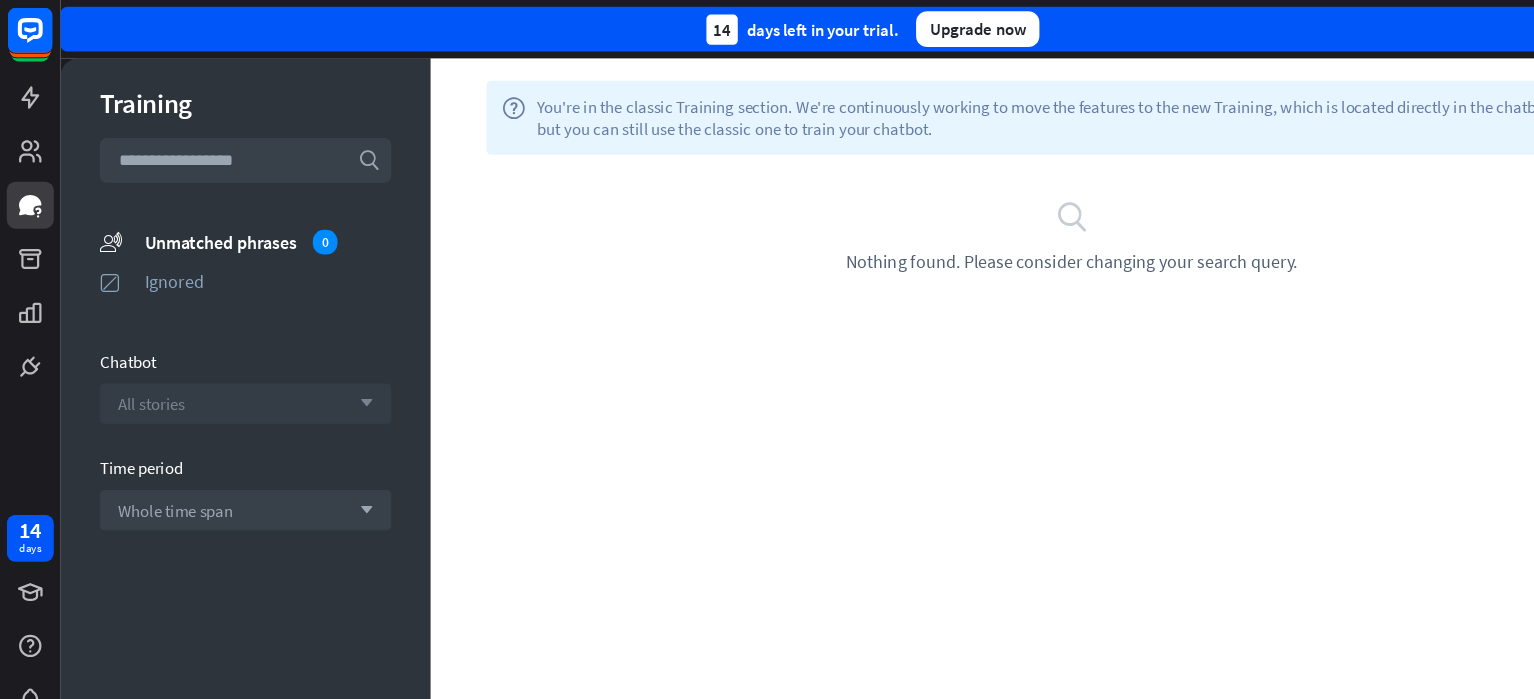 click on "All stories" at bounding box center (135, 360) 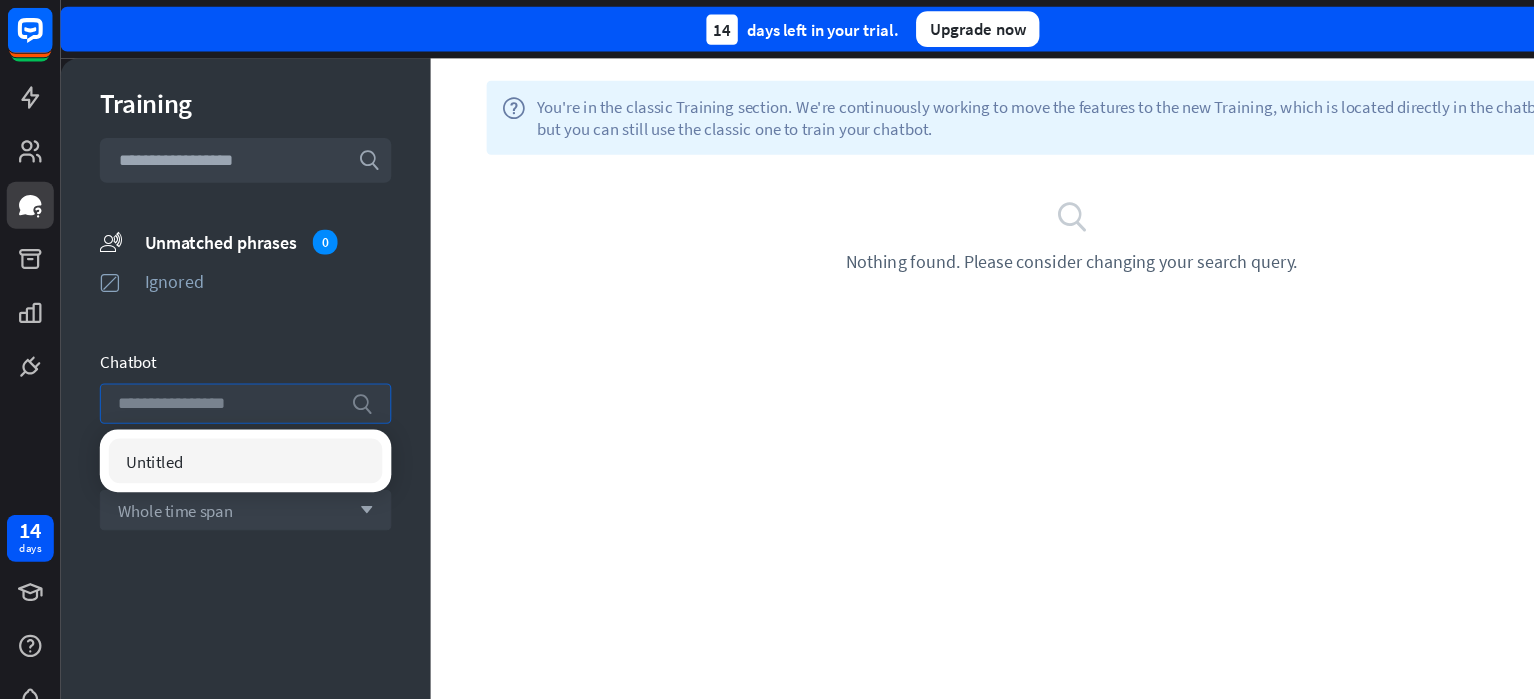 click at bounding box center (204, 360) 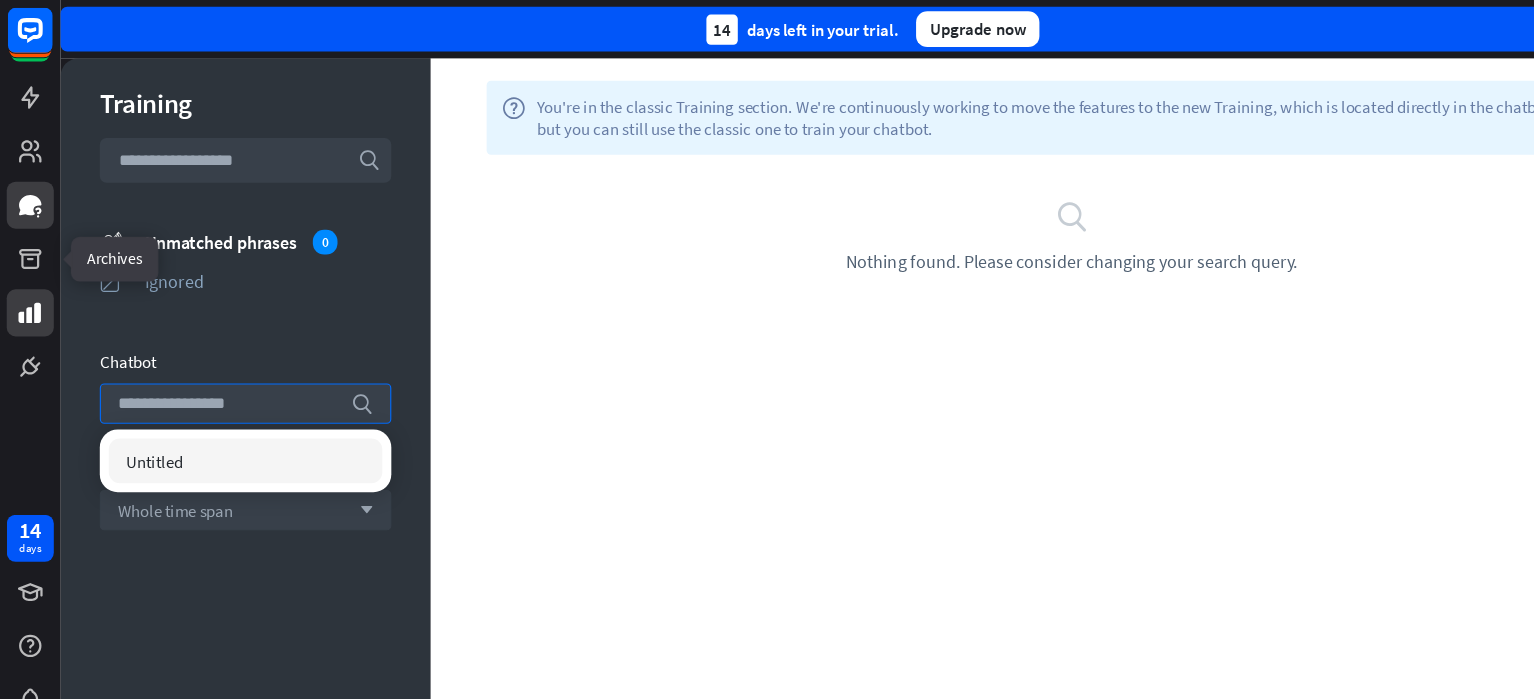 click 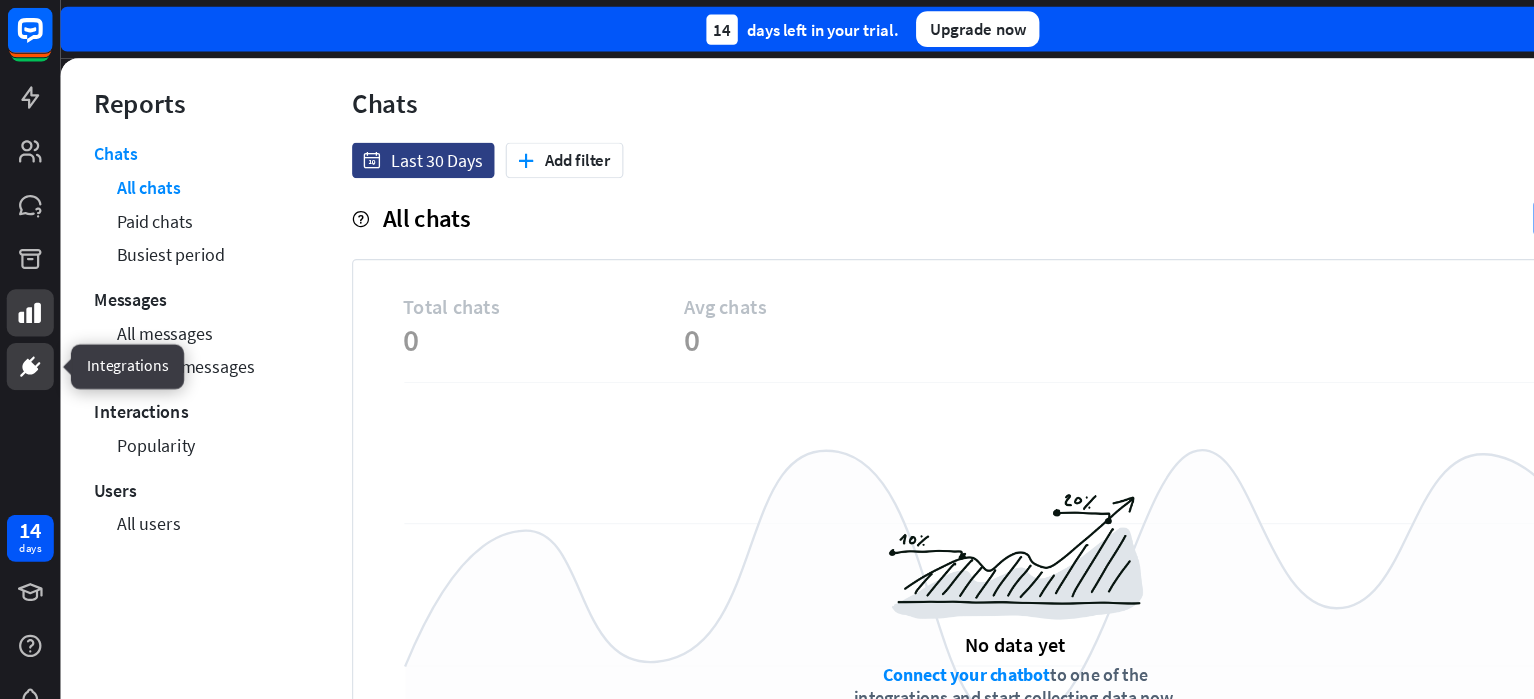 click 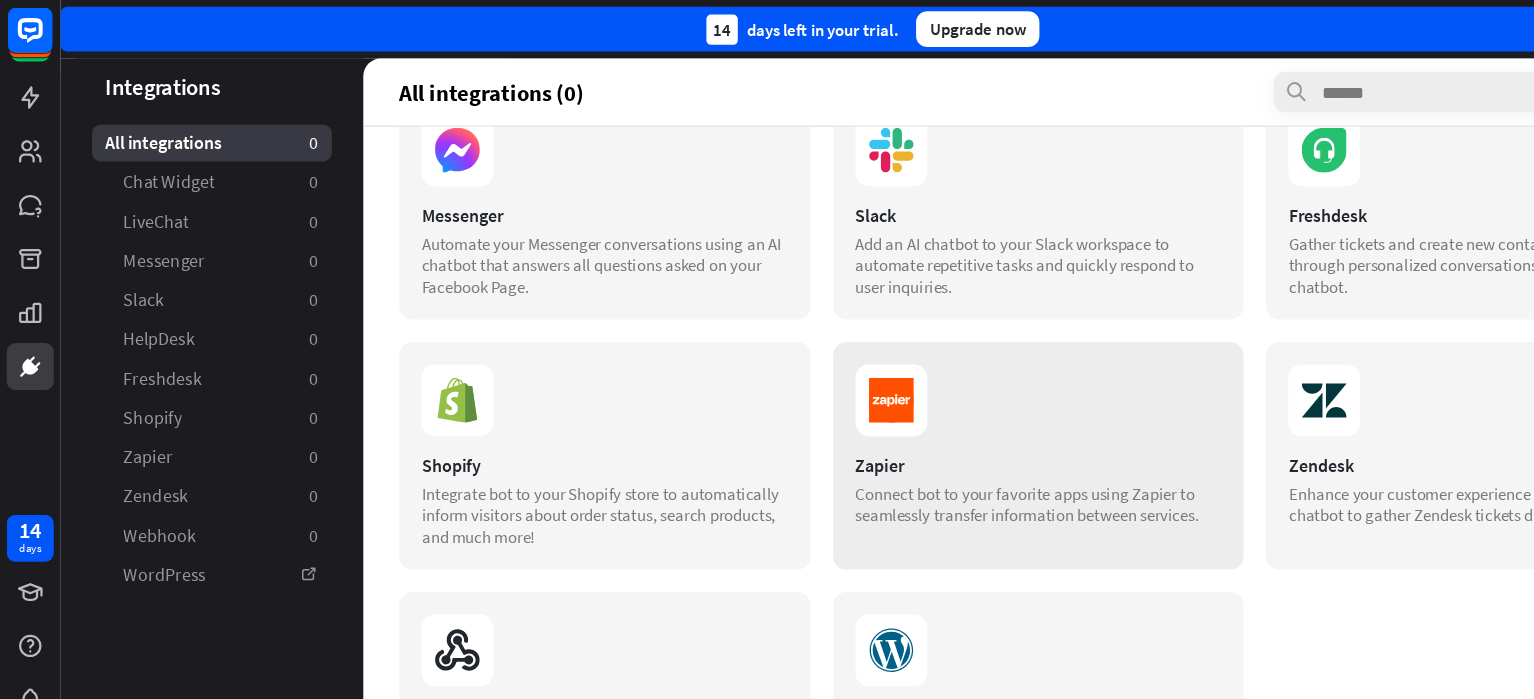 scroll, scrollTop: 355, scrollLeft: 0, axis: vertical 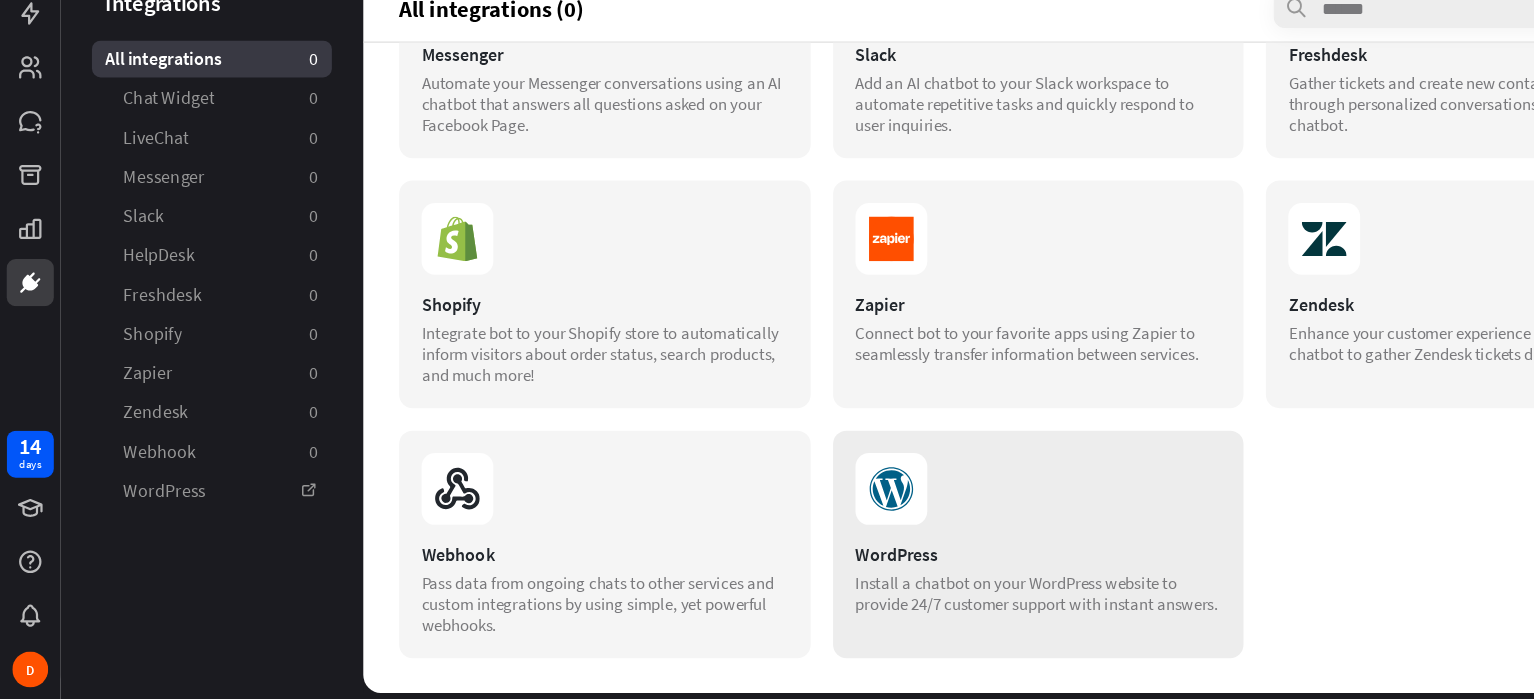 click on "Install a chatbot on your WordPress website to provide 24/7 customer support with instant answers." at bounding box center (926, 604) 